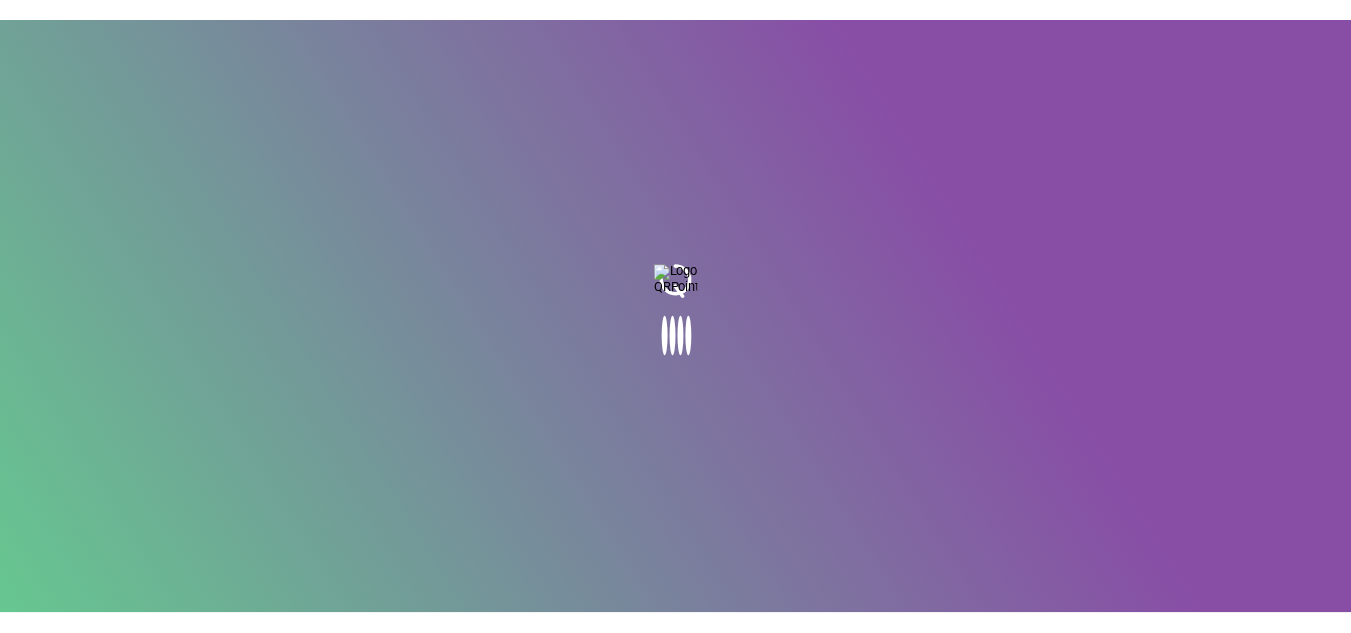 scroll, scrollTop: 0, scrollLeft: 0, axis: both 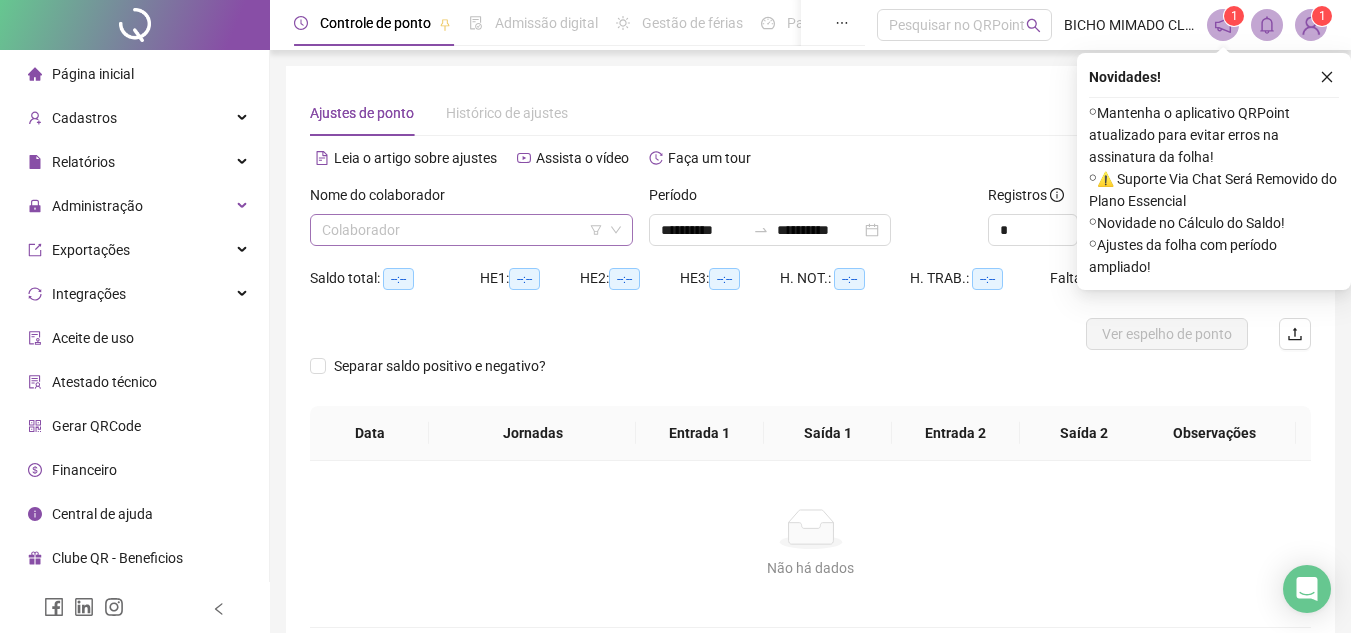 click at bounding box center (462, 230) 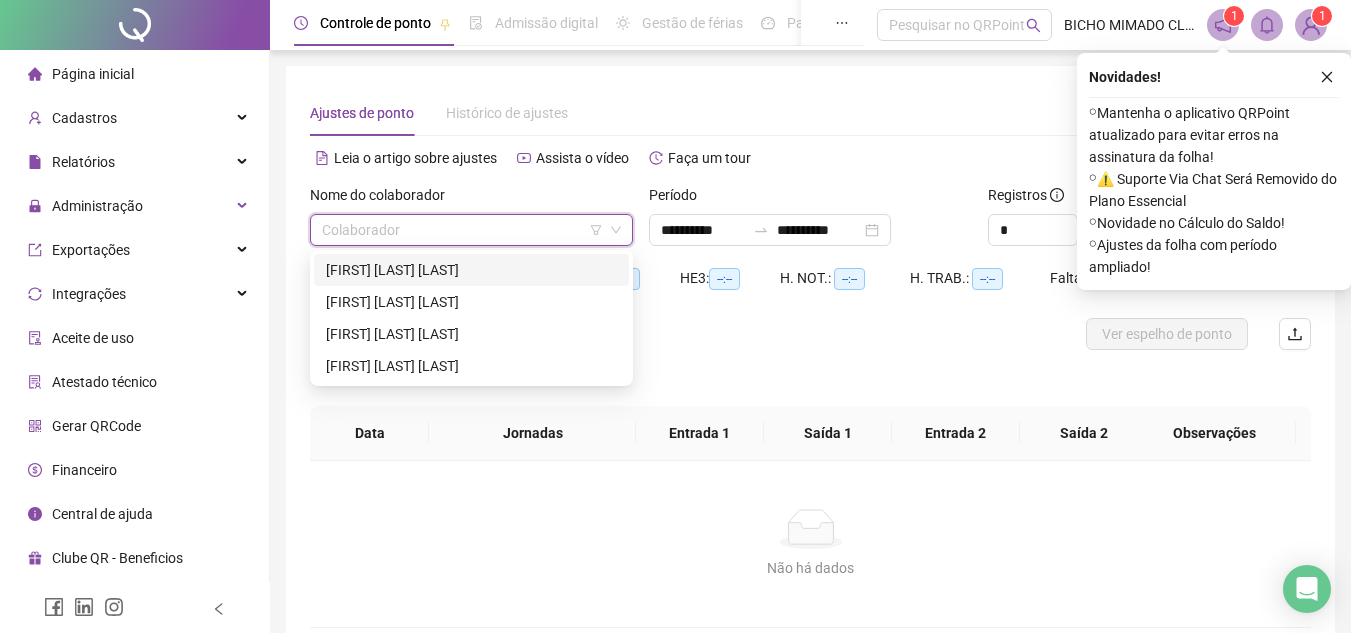 click on "[FIRST] [LAST] [LAST]" at bounding box center (471, 270) 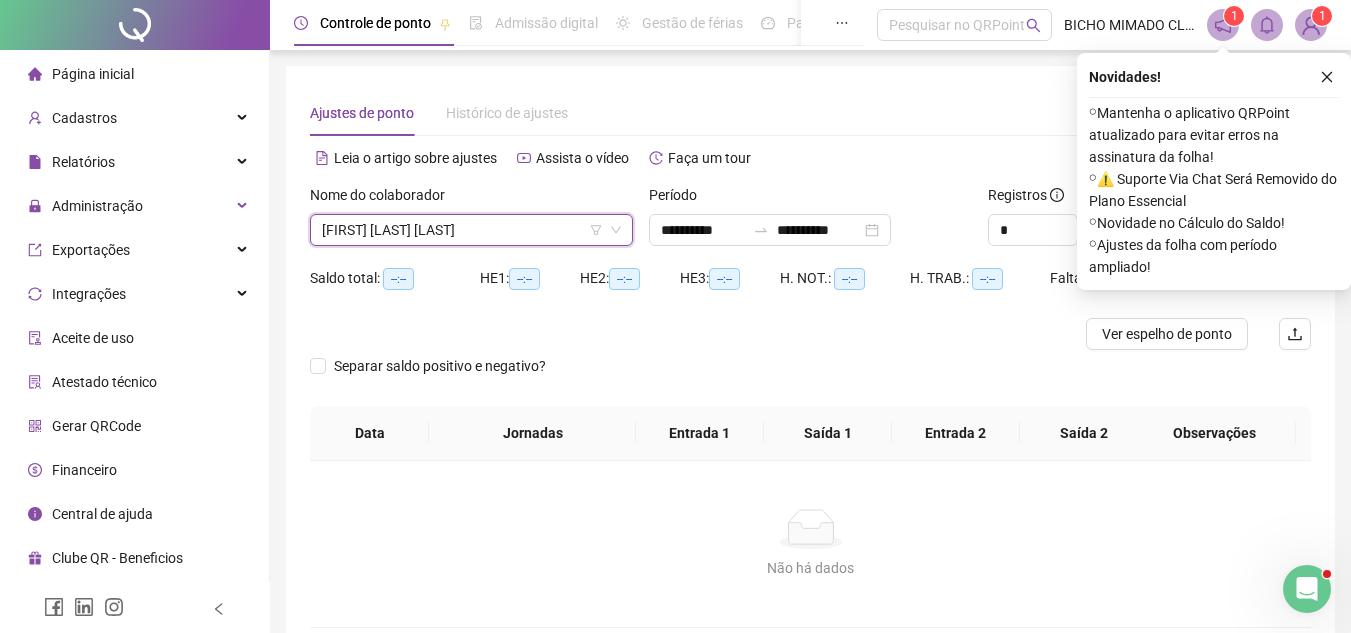 scroll, scrollTop: 0, scrollLeft: 0, axis: both 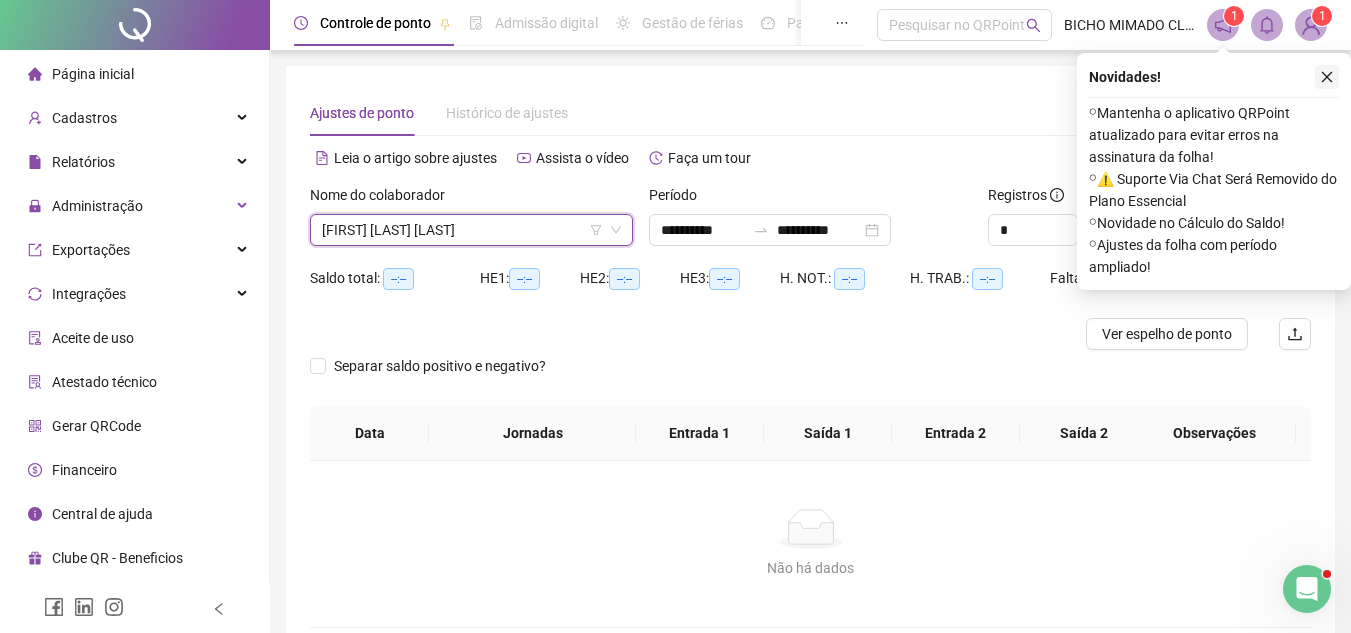 click at bounding box center (1327, 77) 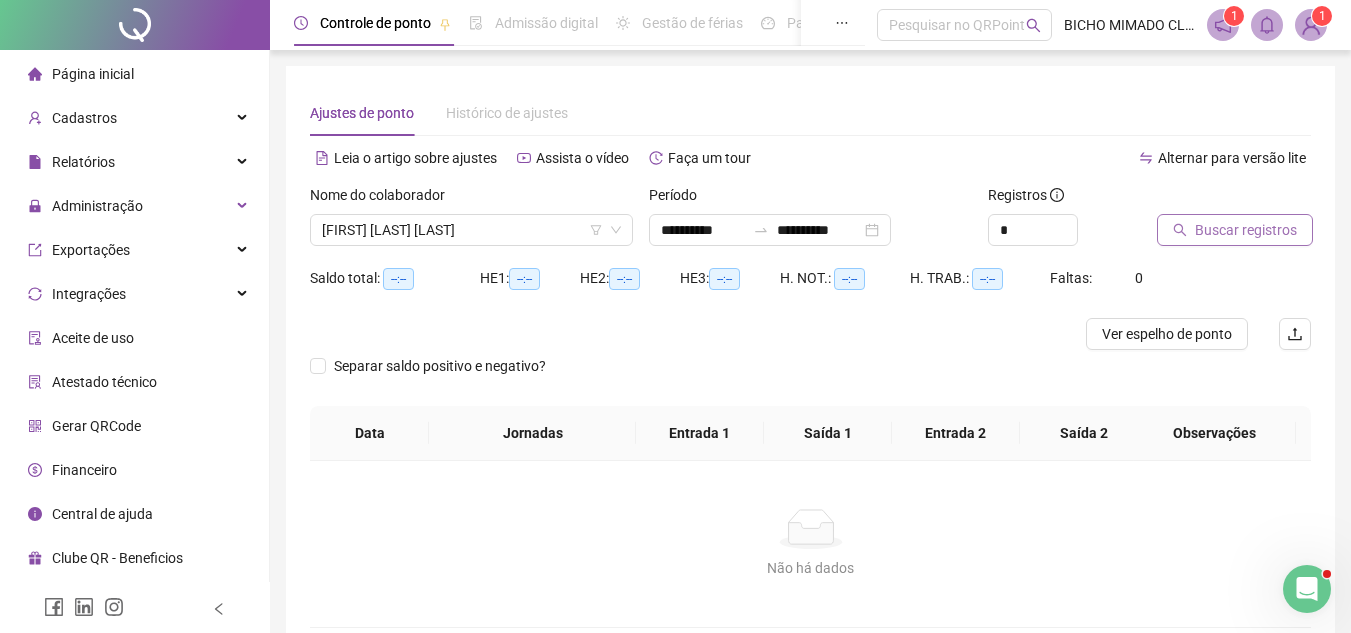 click on "Buscar registros" at bounding box center (1235, 230) 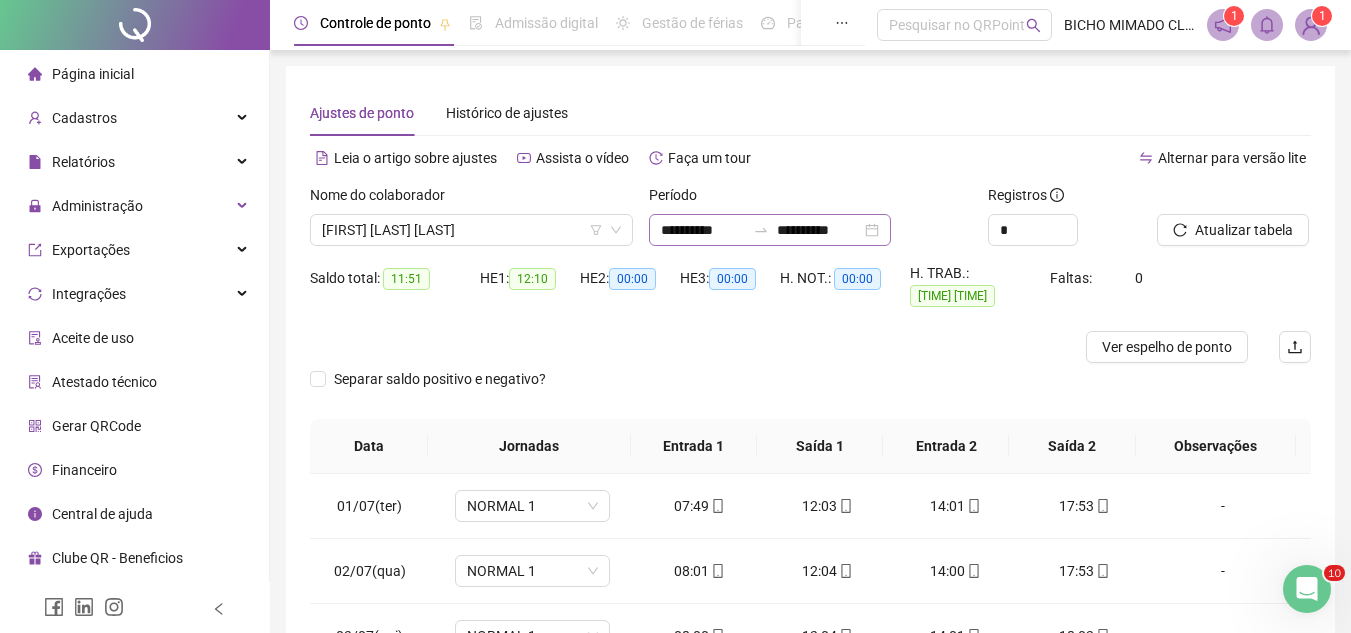click on "**********" at bounding box center [770, 230] 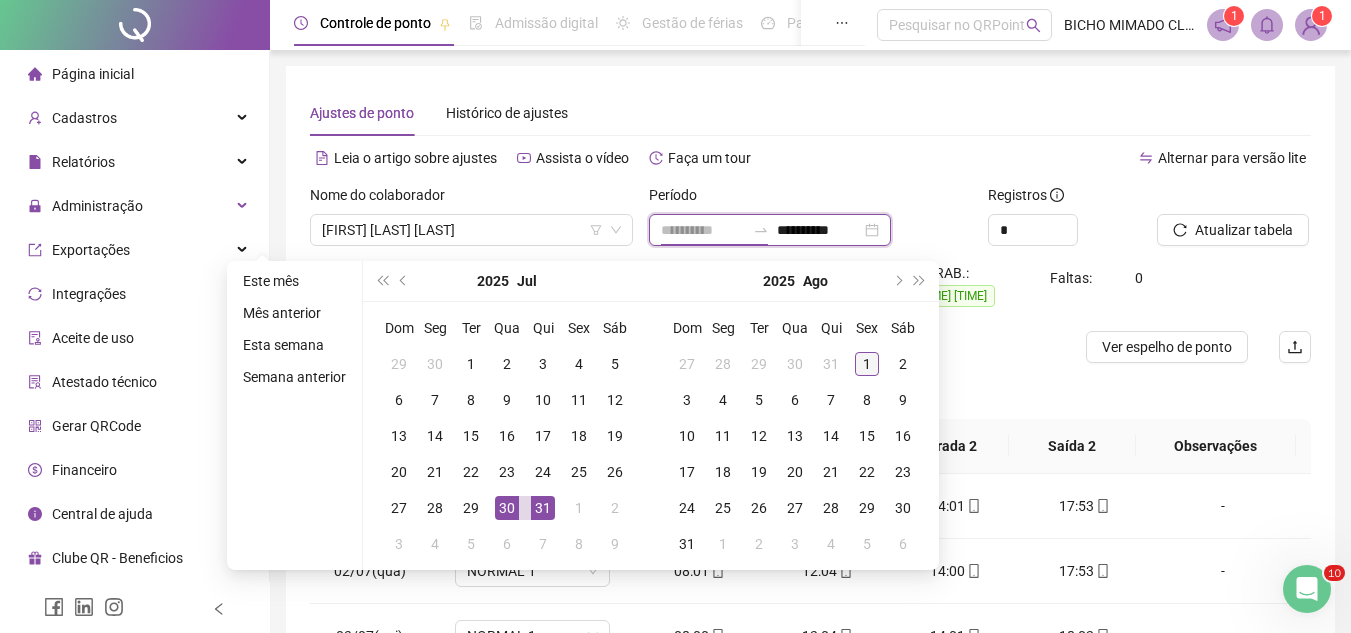 type on "**********" 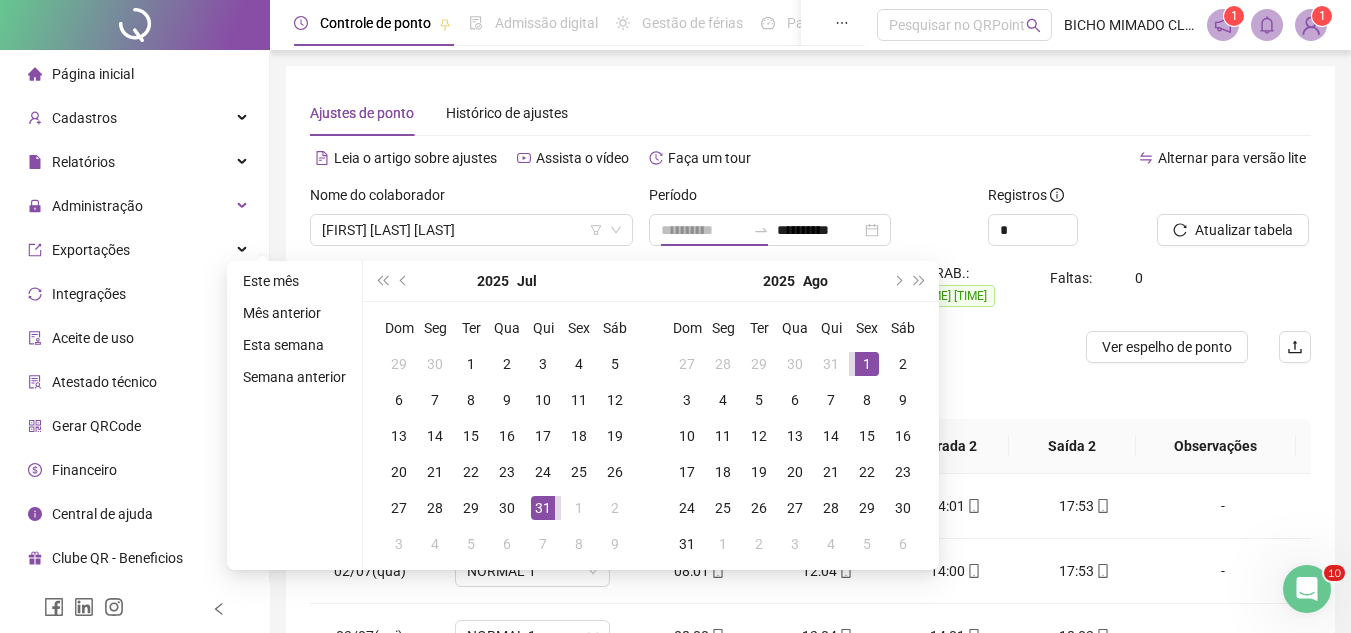 click on "1" at bounding box center (867, 364) 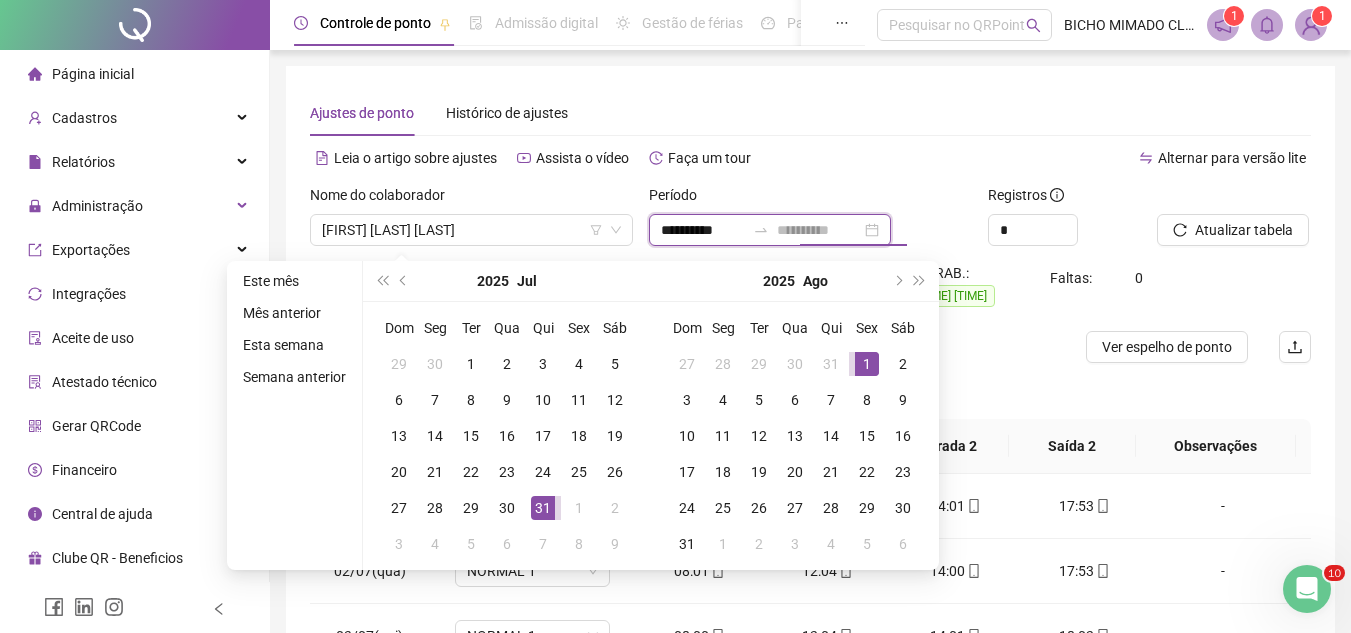 type on "**********" 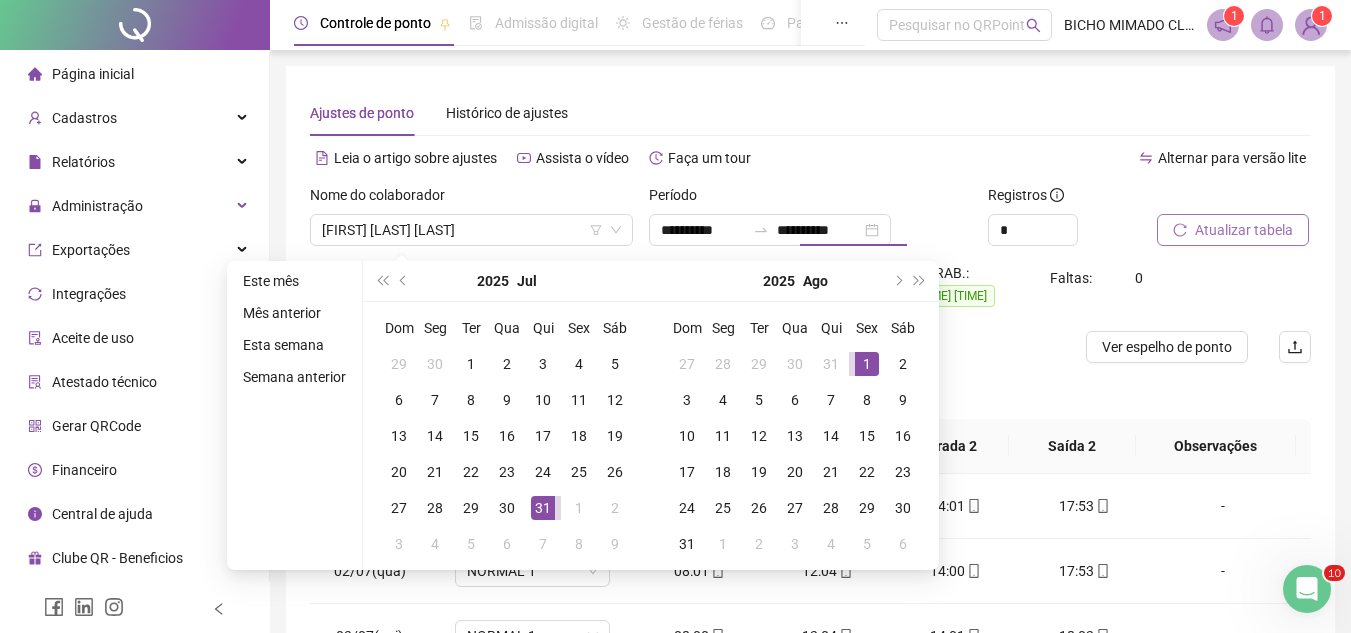 type on "**********" 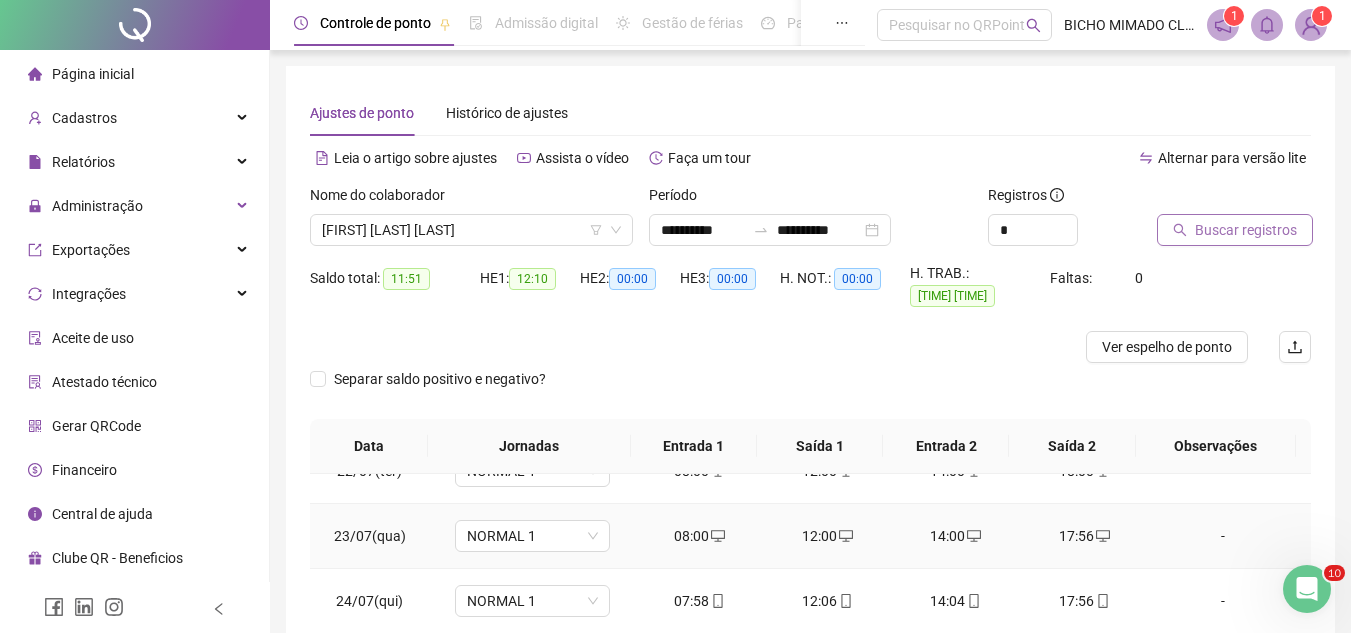 scroll, scrollTop: 1588, scrollLeft: 0, axis: vertical 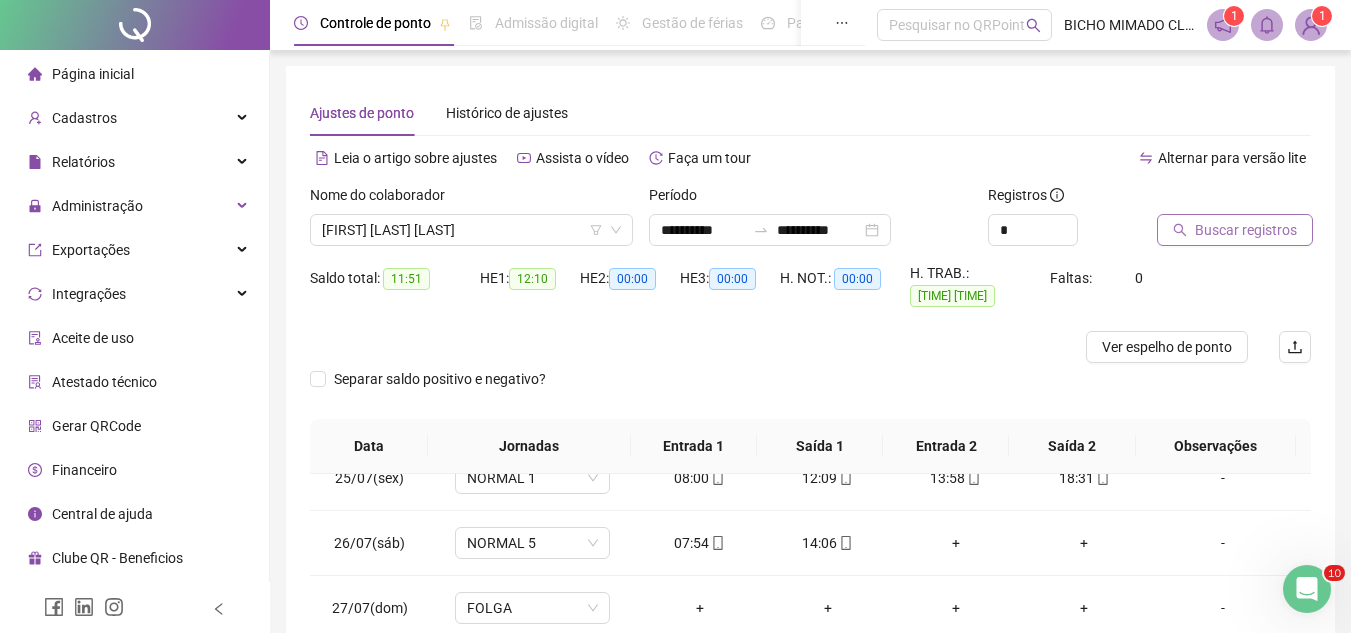 click on "Período" at bounding box center [679, 195] 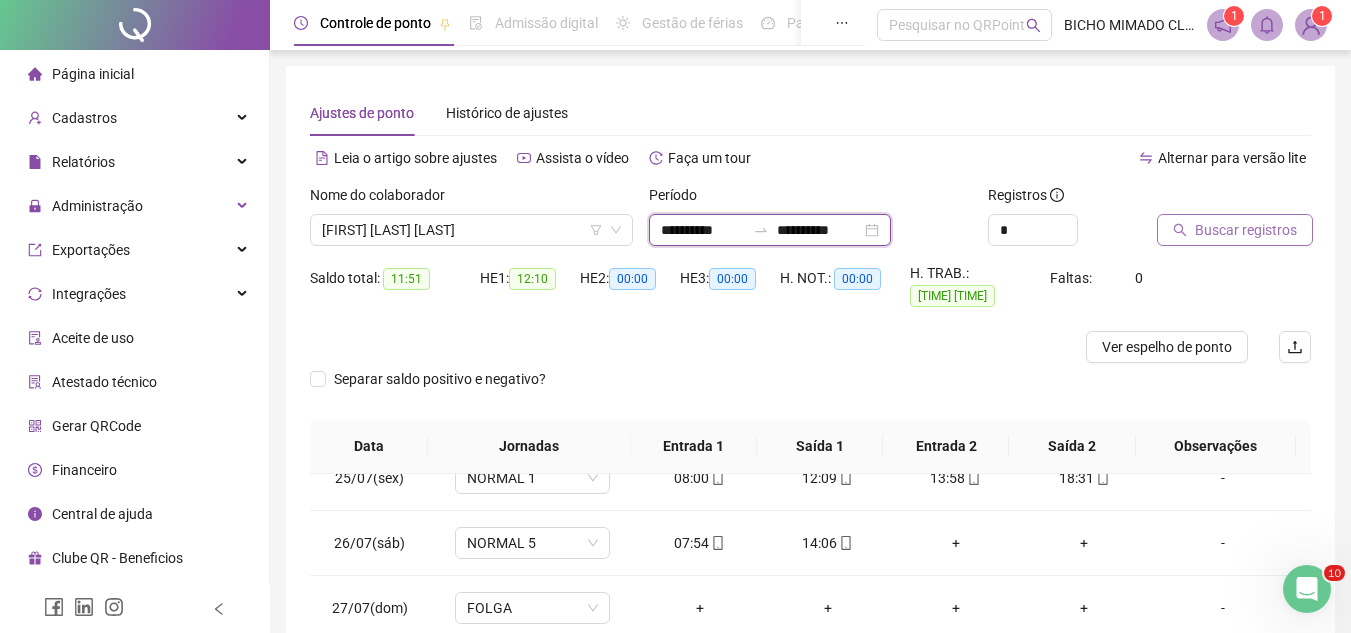 click on "**********" at bounding box center (703, 230) 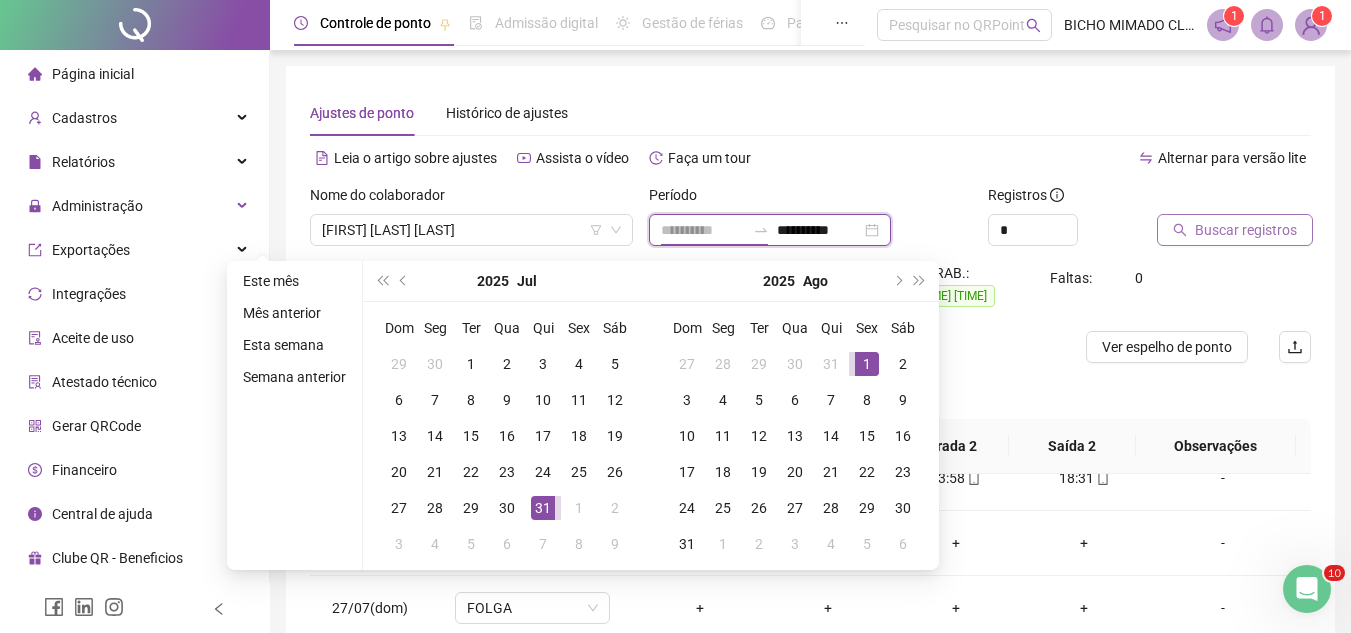 type on "**********" 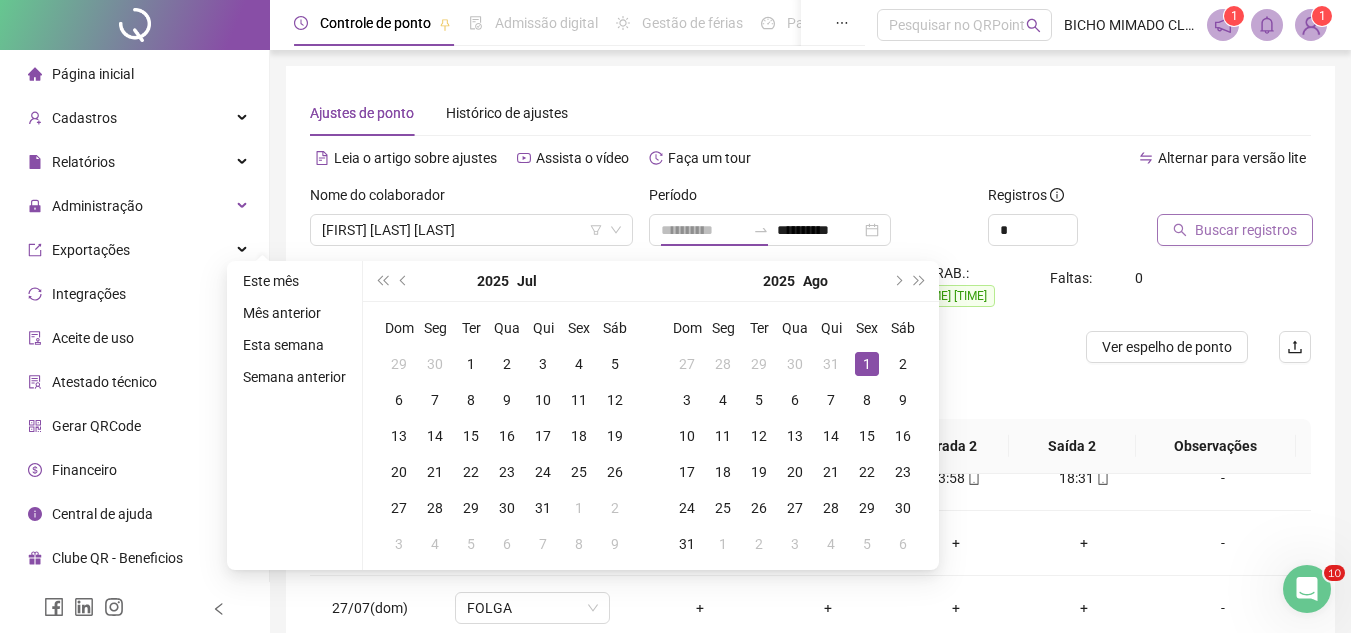 click on "1" at bounding box center [867, 364] 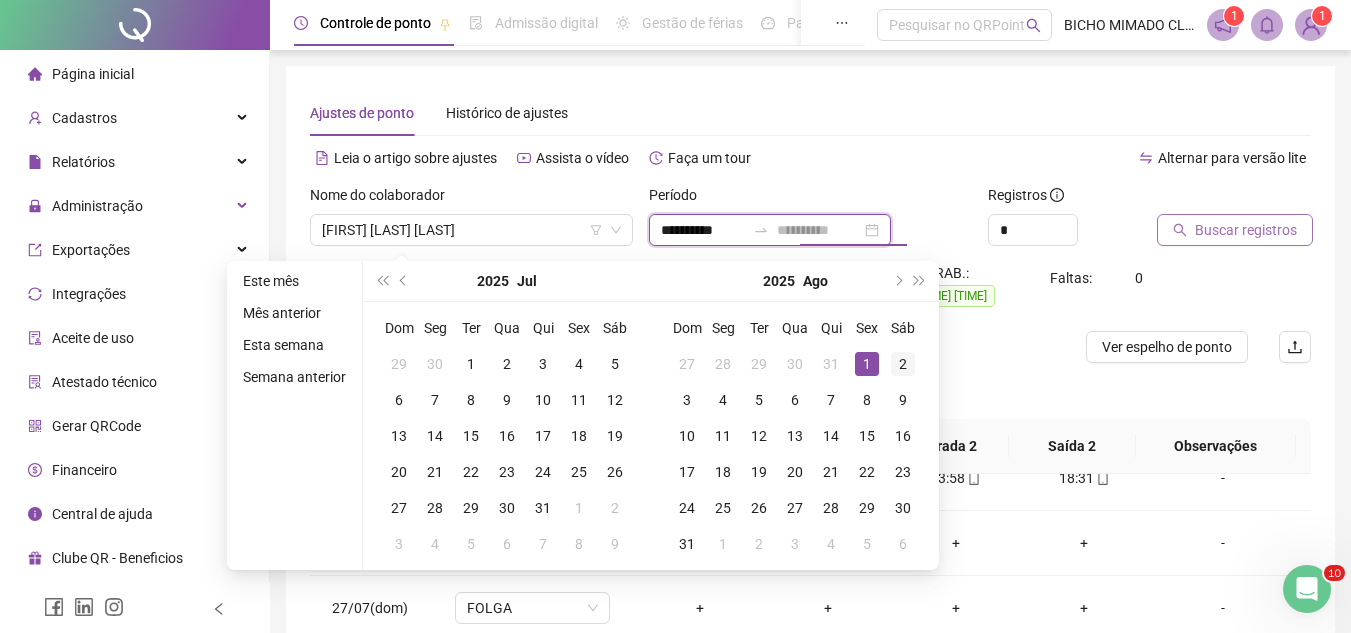 type on "**********" 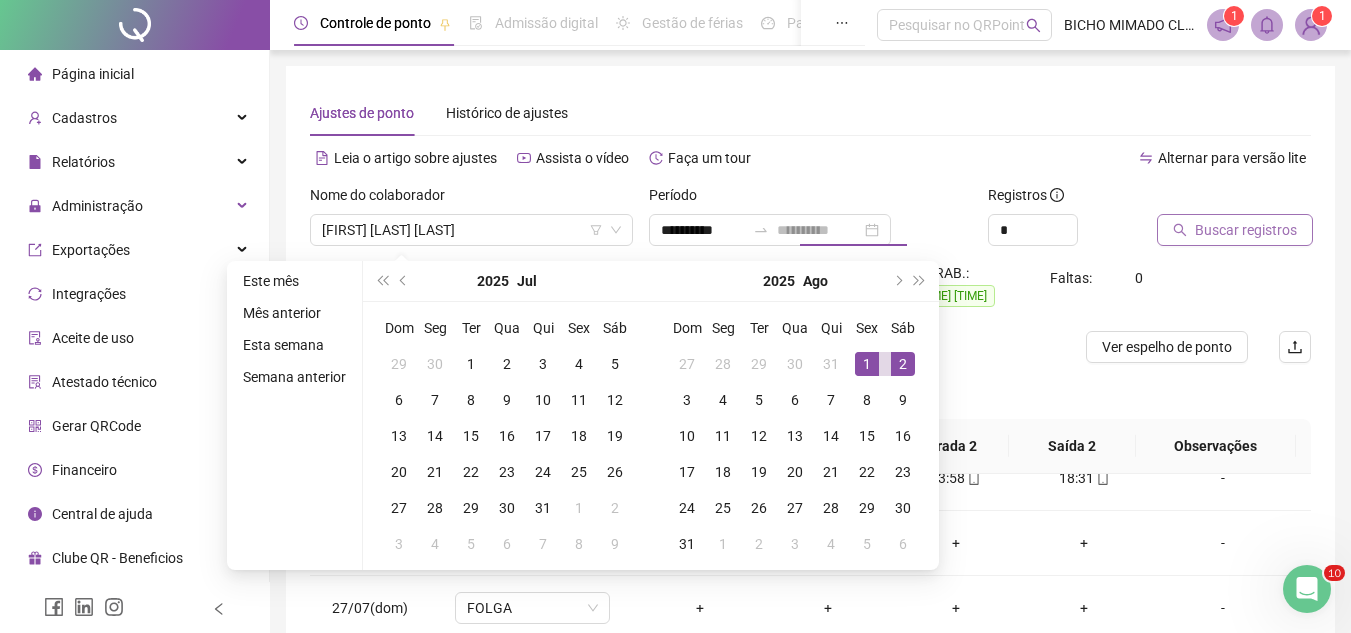 click on "2" at bounding box center (903, 364) 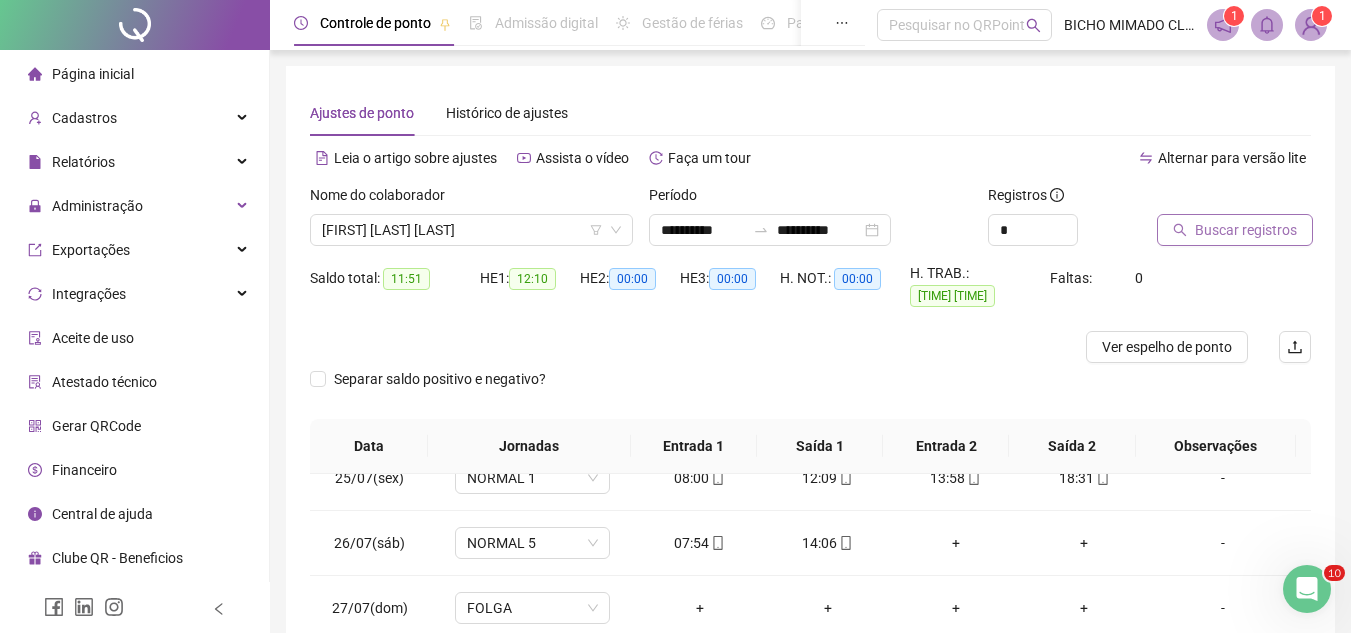 click on "Buscar registros" at bounding box center (1235, 230) 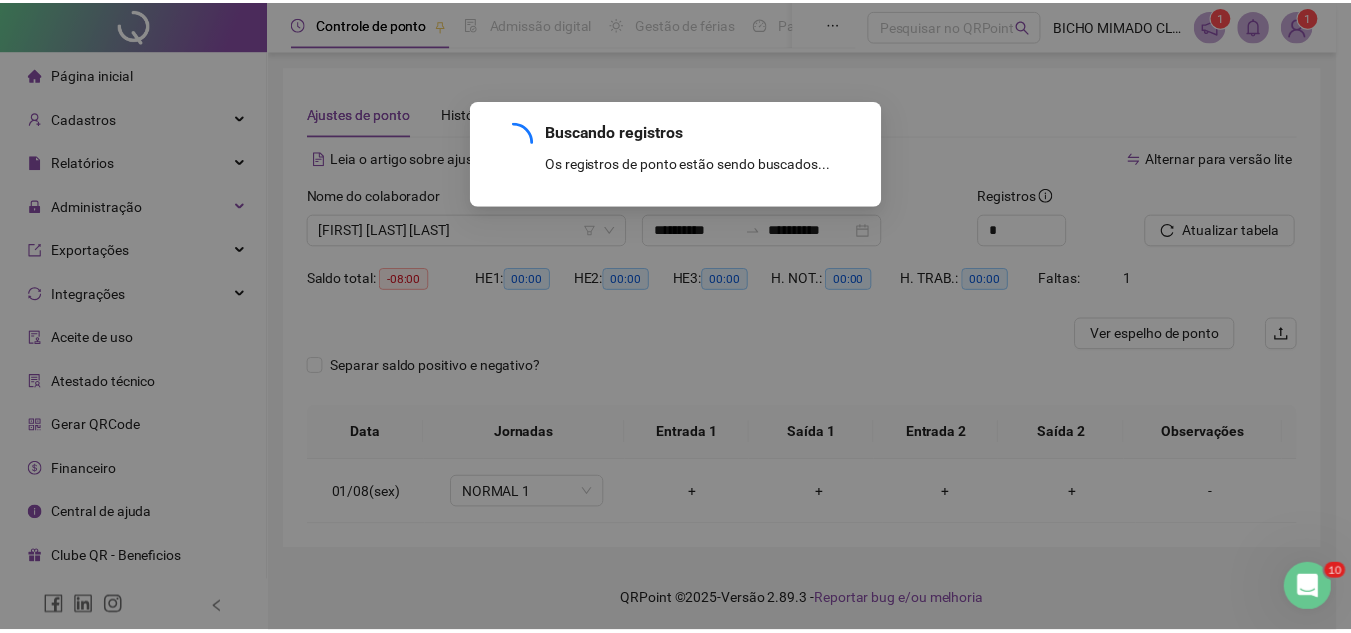 scroll, scrollTop: 0, scrollLeft: 0, axis: both 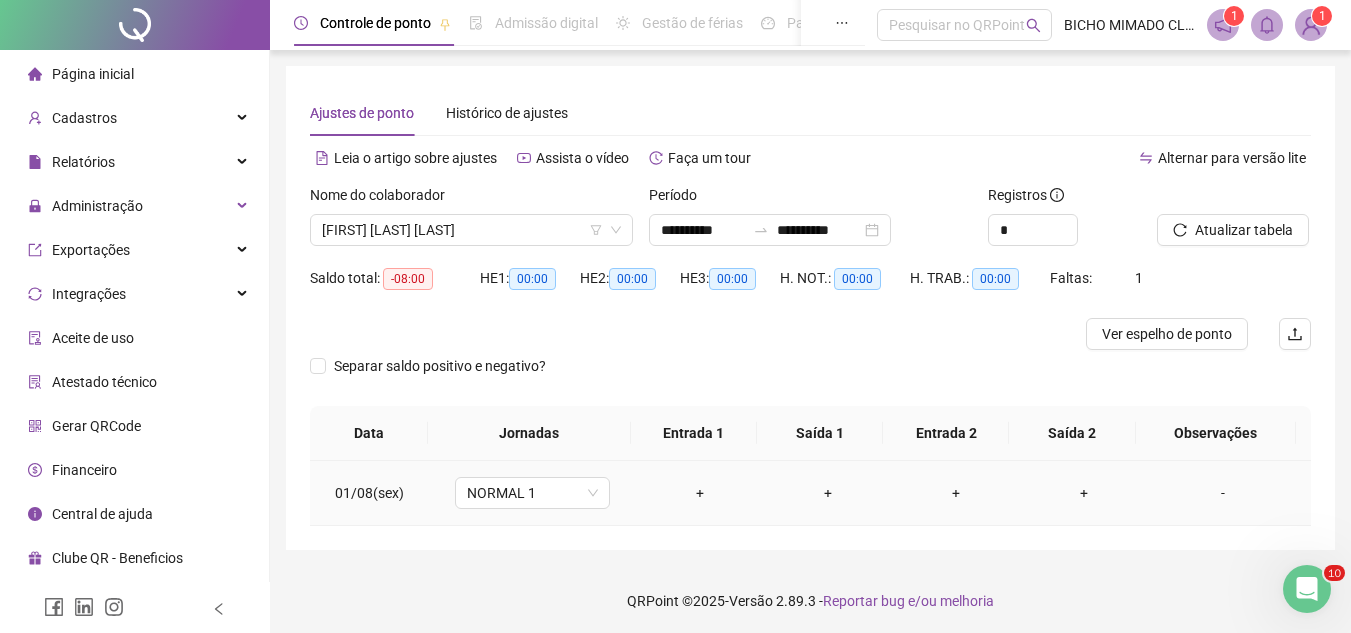 click on "+" at bounding box center [700, 493] 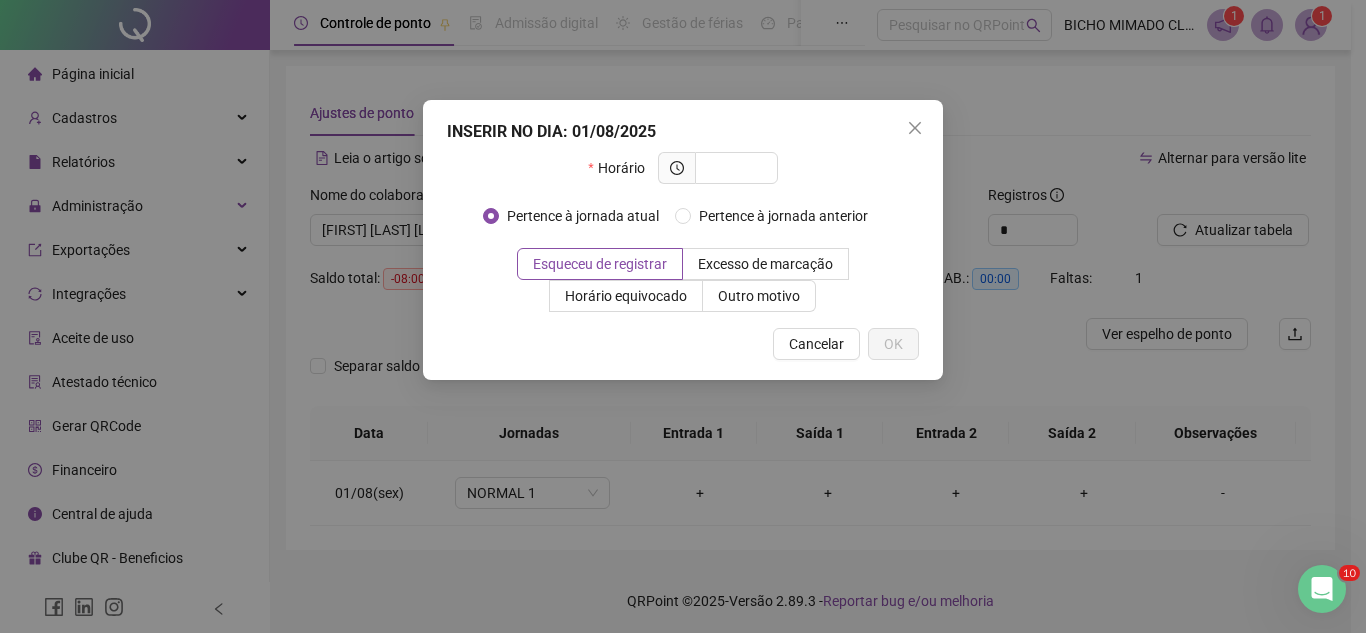 click on "INSERIR NO DIA :   01/08/2025 Horário Pertence à jornada atual Pertence à jornada anterior Esqueceu de registrar Excesso de marcação Horário equivocado Outro motivo Motivo Cancelar OK" at bounding box center [683, 316] 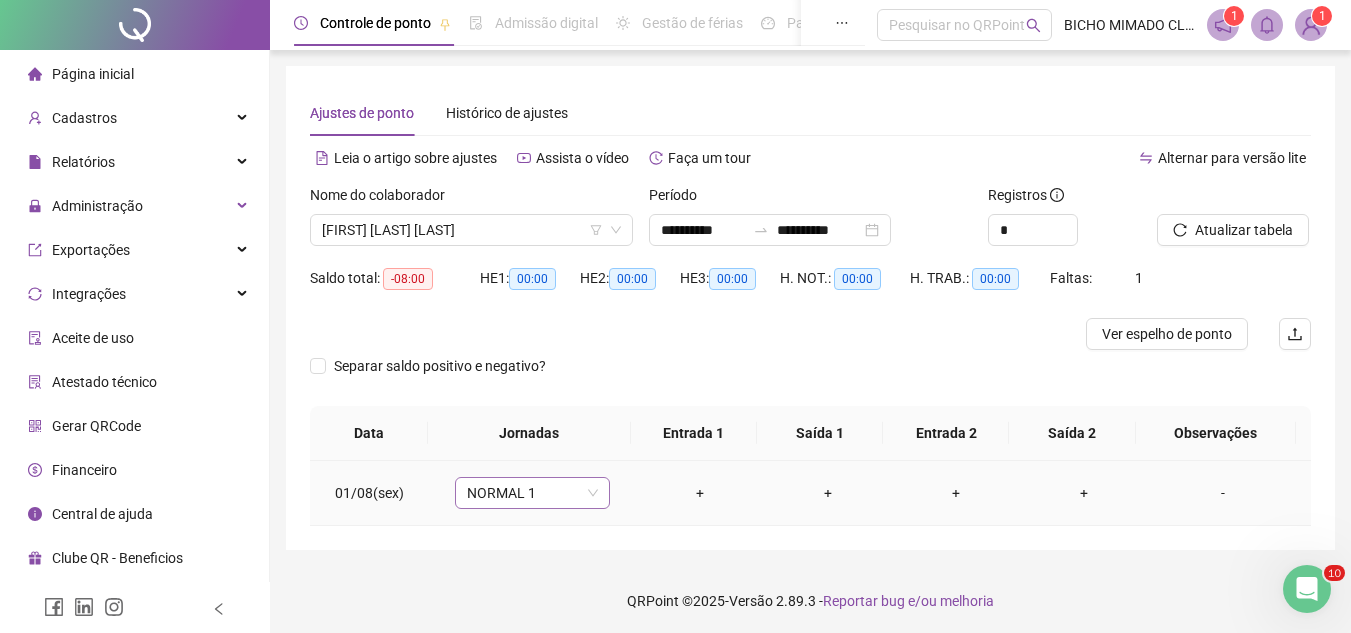 click on "NORMAL 1" at bounding box center (532, 493) 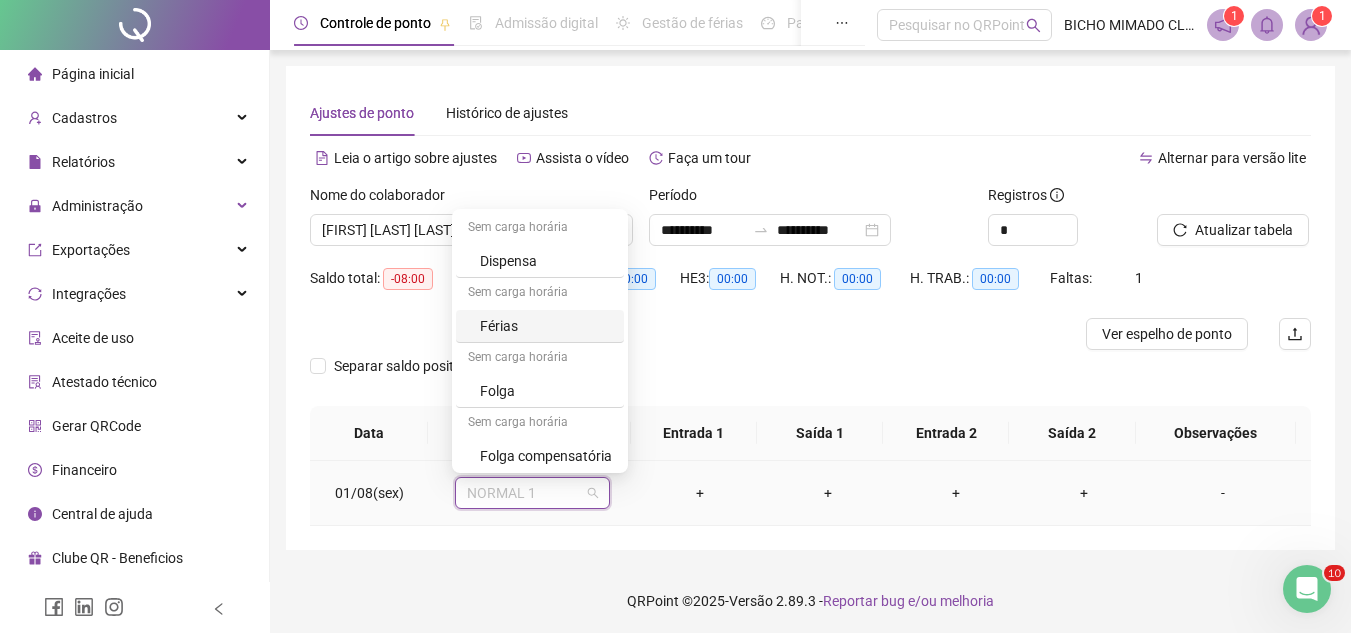click on "Dispensa" at bounding box center (546, 261) 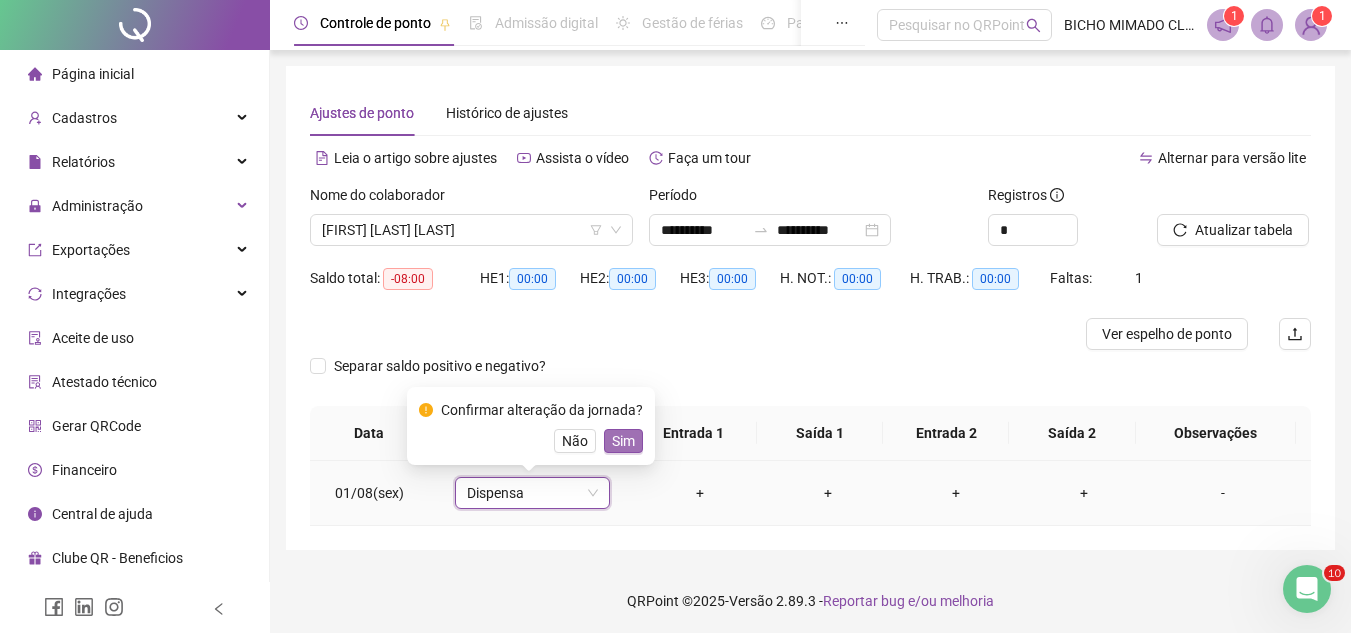 click on "Sim" at bounding box center (623, 441) 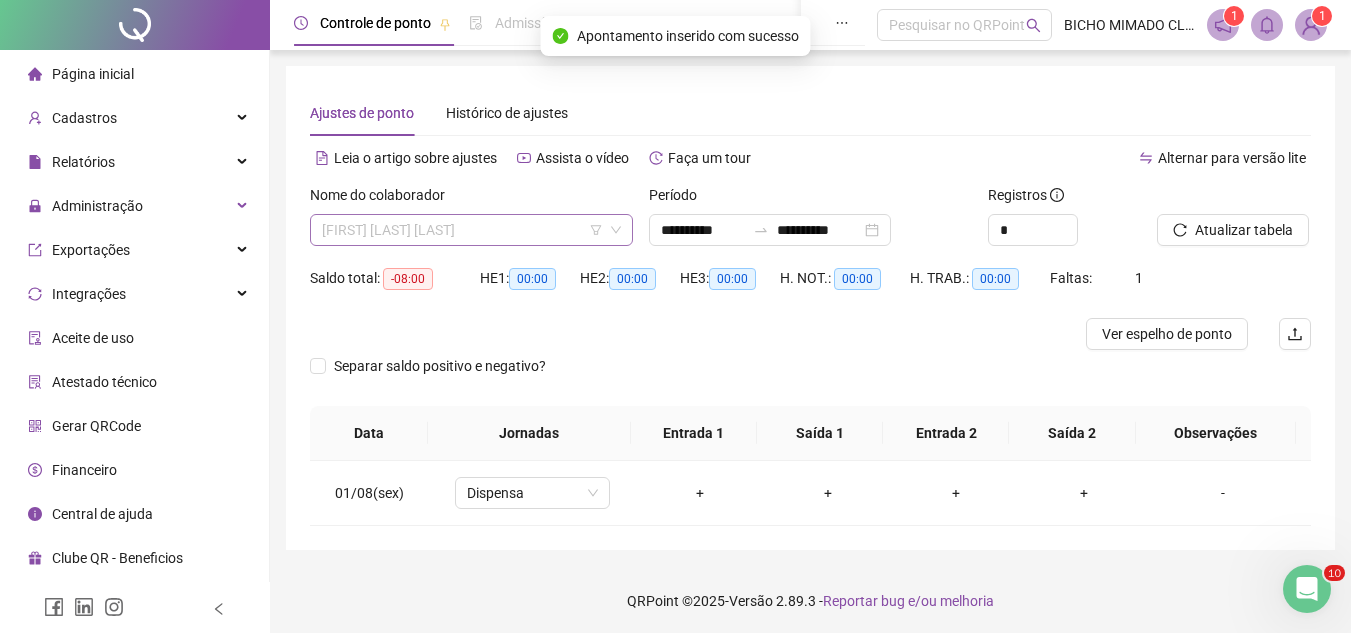 click on "[FIRST] [LAST] [LAST]" at bounding box center (471, 230) 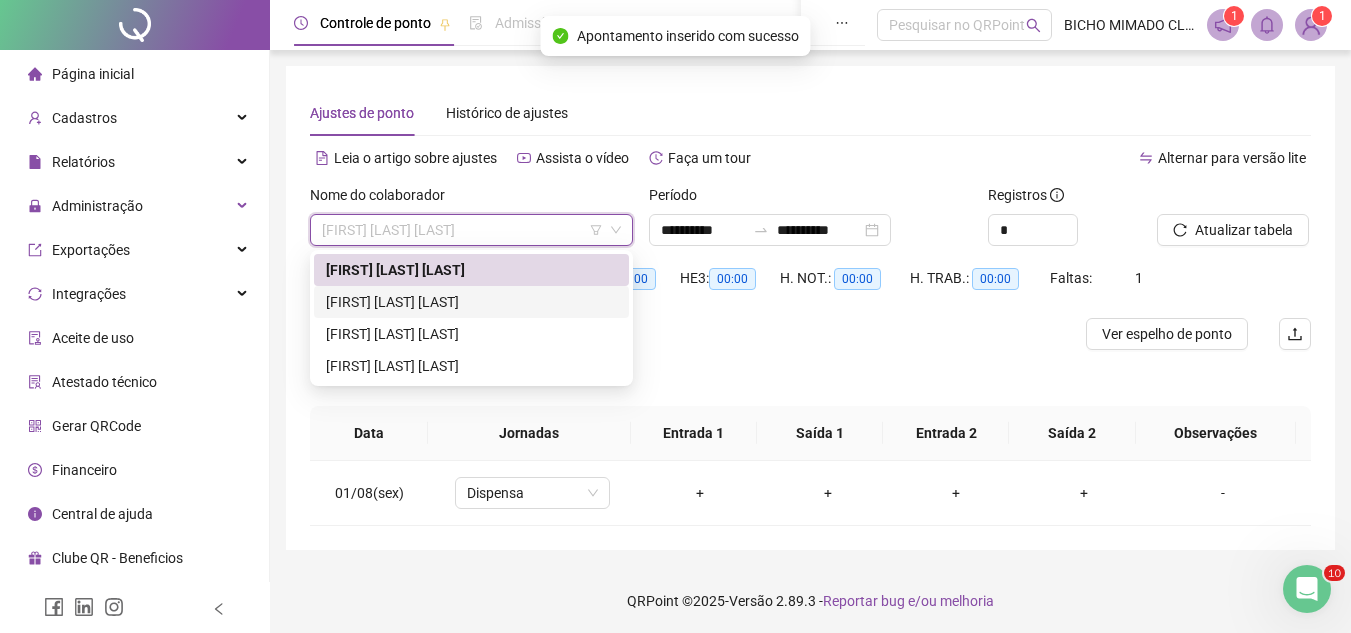 click on "[FIRST] [LAST] [LAST]" at bounding box center [471, 302] 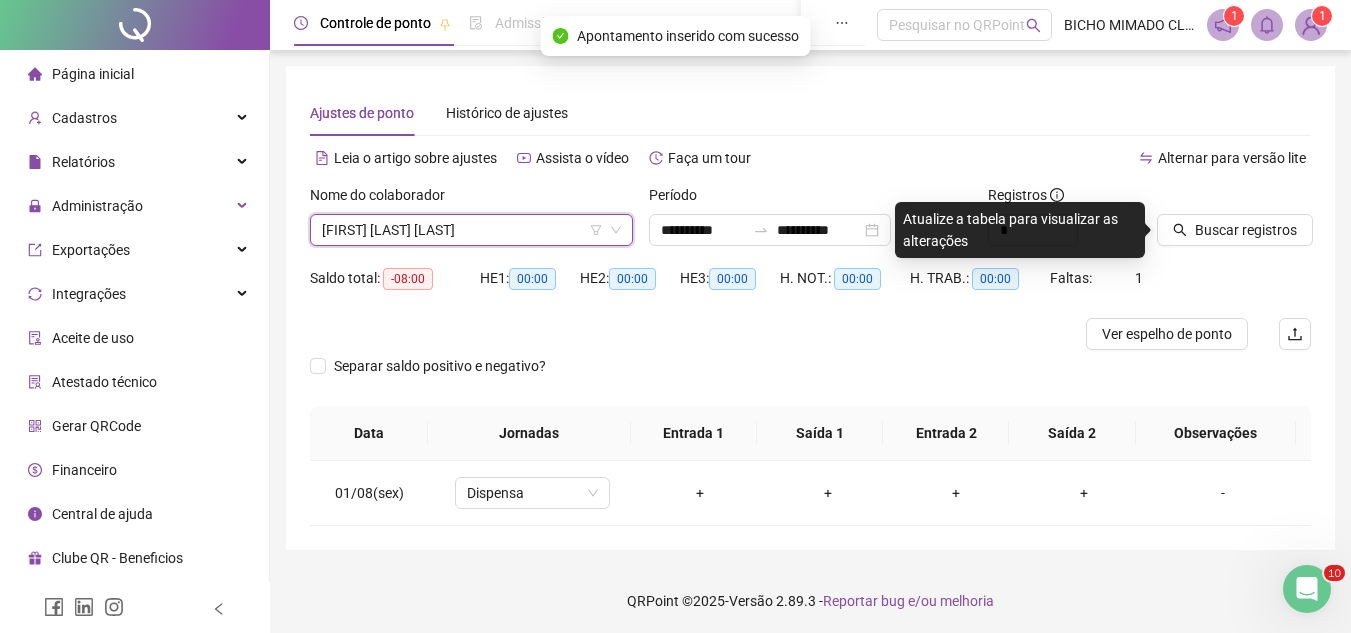 click on "Buscar registros" at bounding box center [1234, 223] 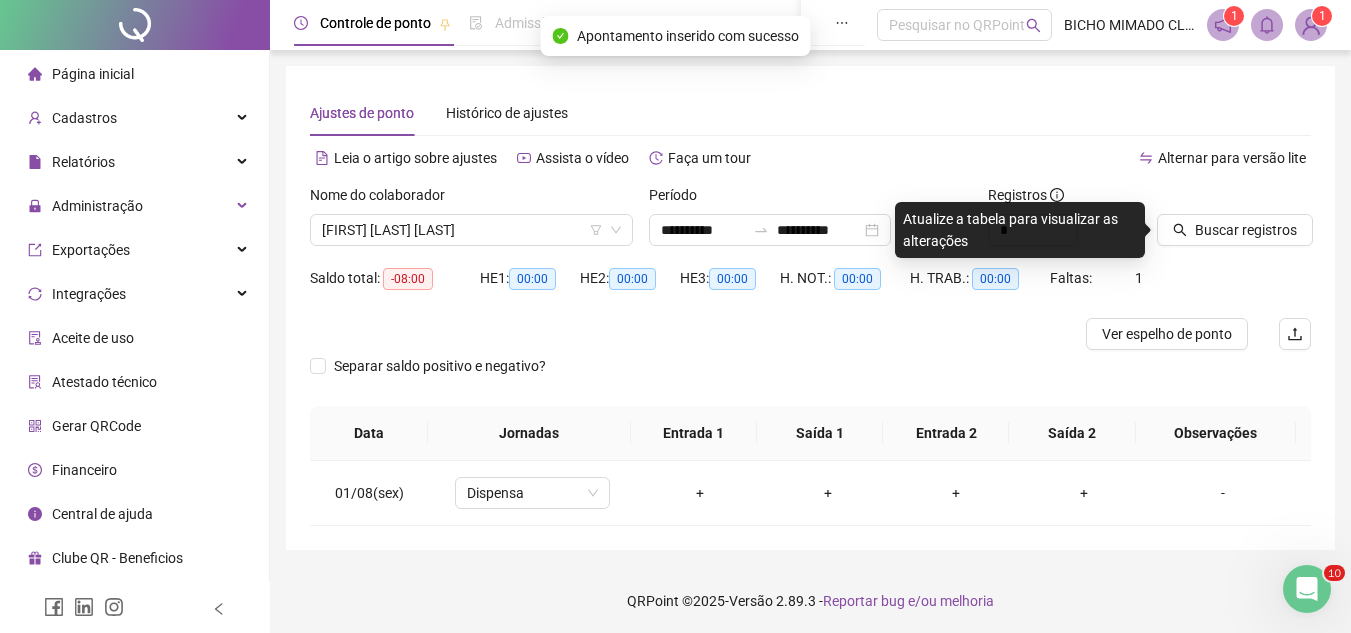 click at bounding box center (1209, 199) 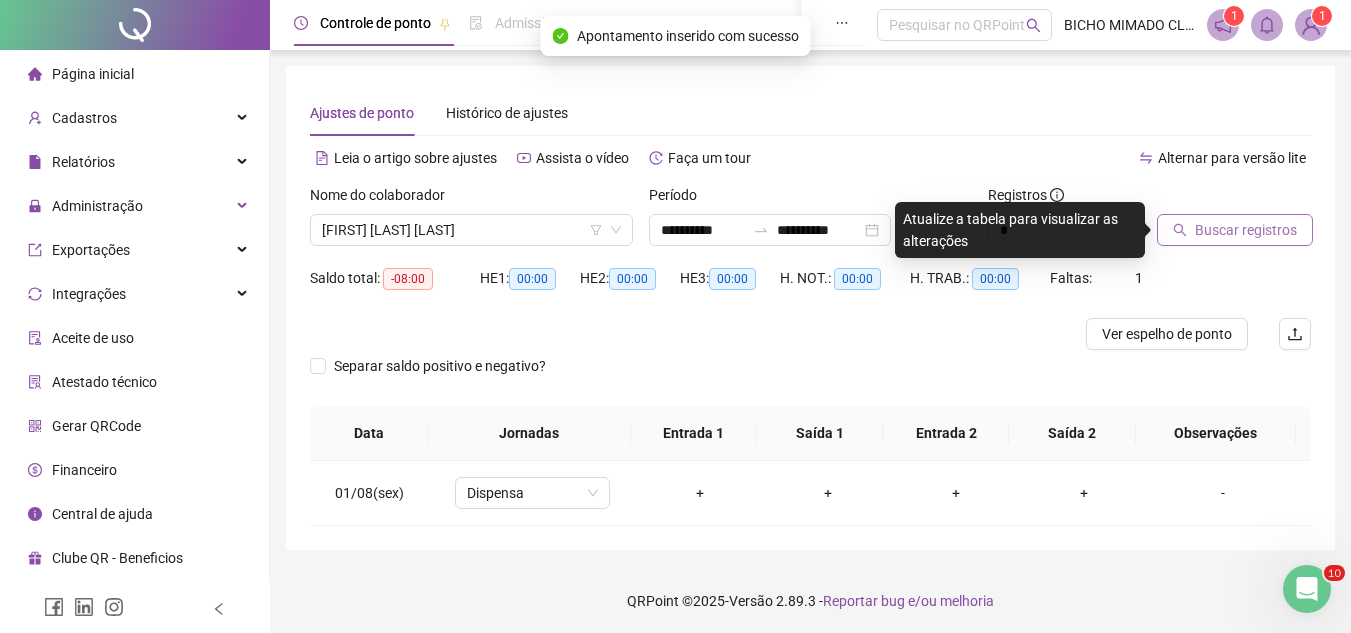click on "Buscar registros" at bounding box center [1246, 230] 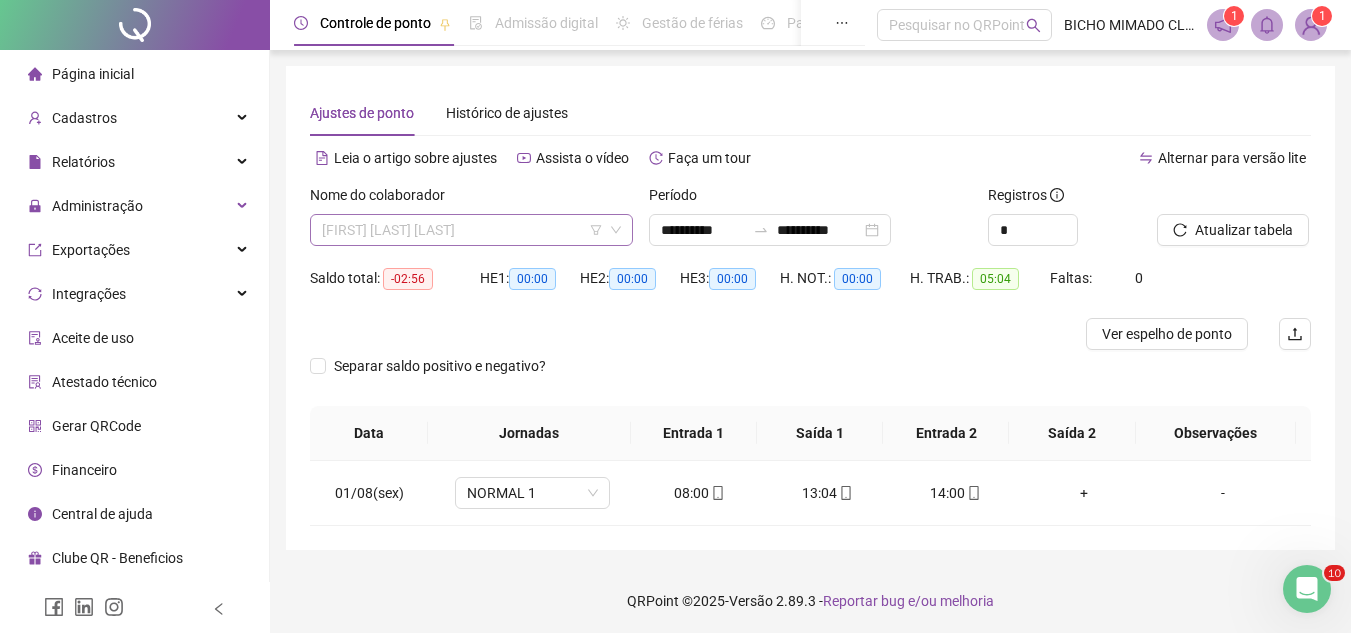 click on "[FIRST] [LAST] [LAST]" at bounding box center (471, 230) 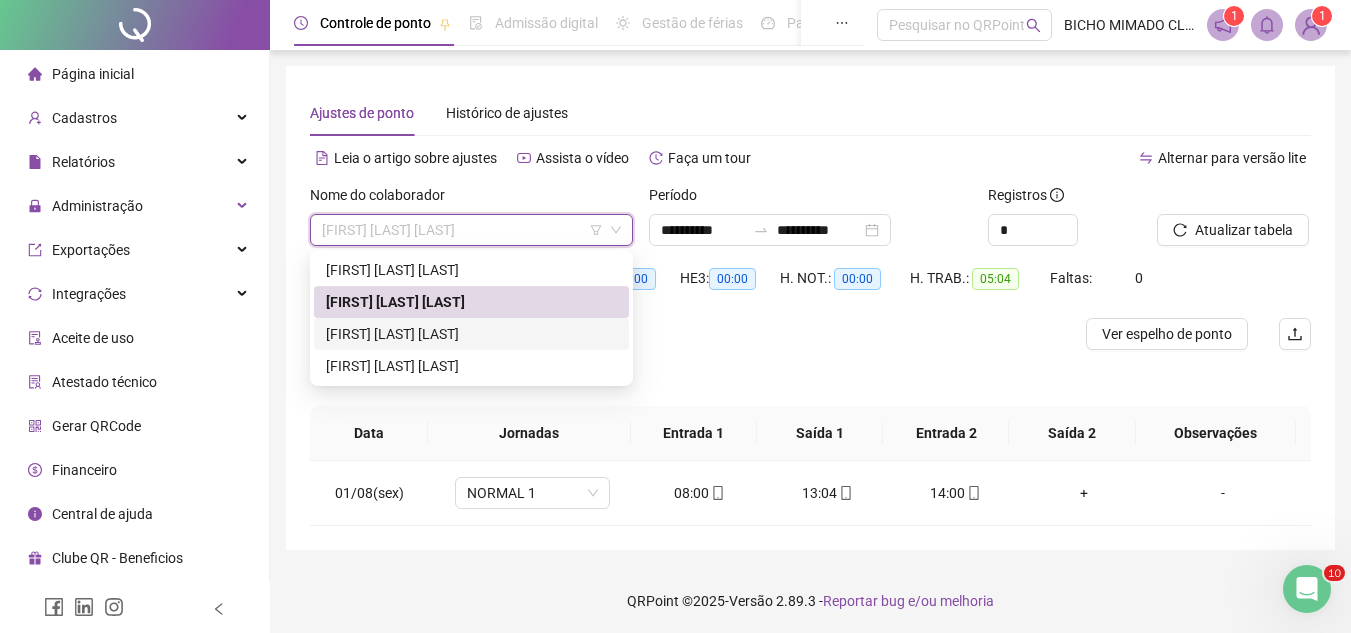 click on "[FIRST] [LAST] [LAST]" at bounding box center (471, 334) 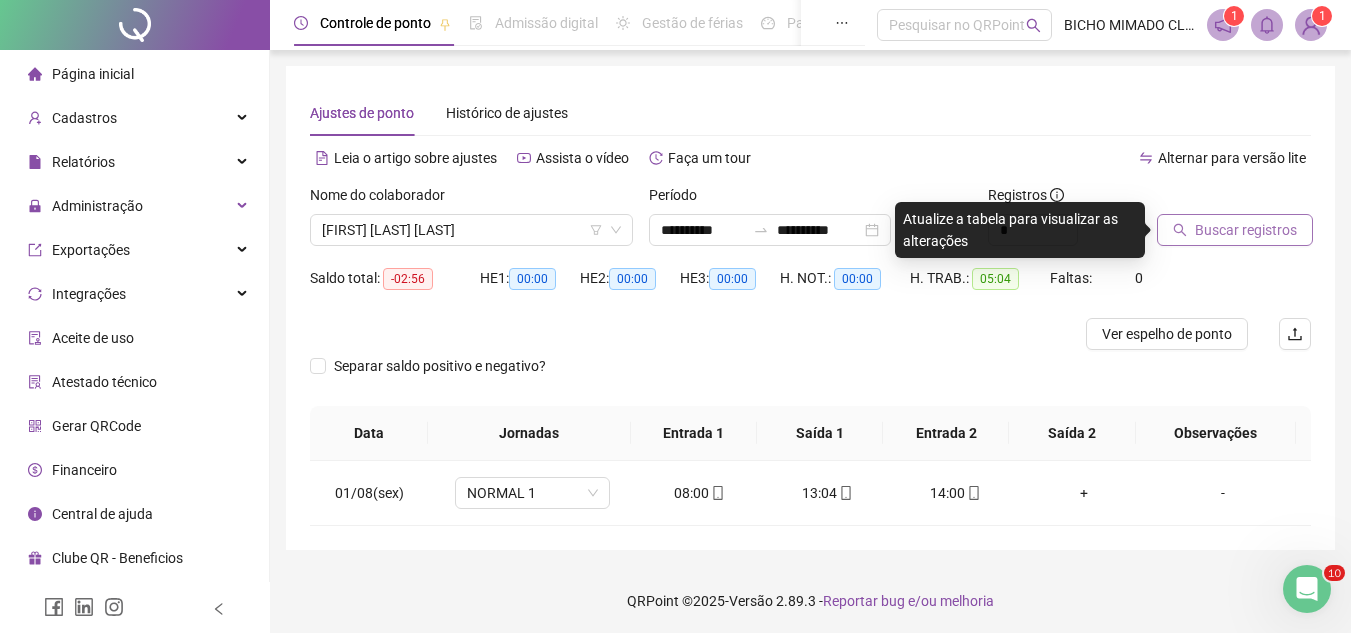 click on "Buscar registros" at bounding box center [1246, 230] 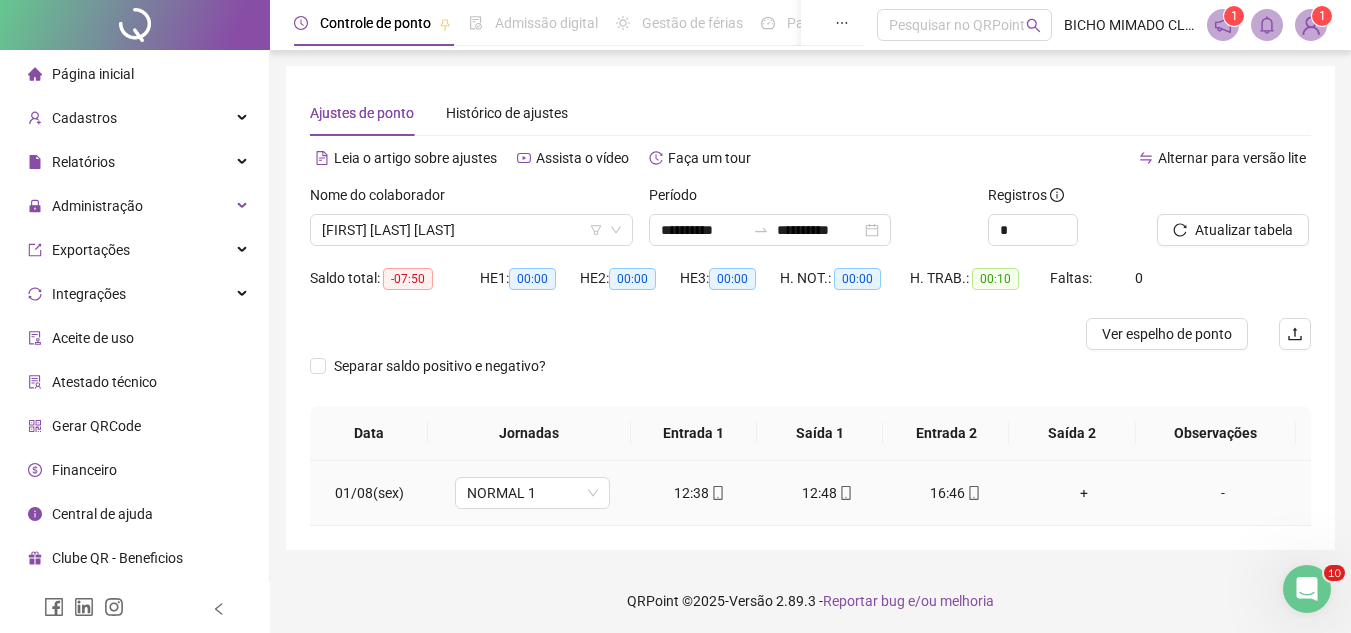click on "+" at bounding box center [1084, 493] 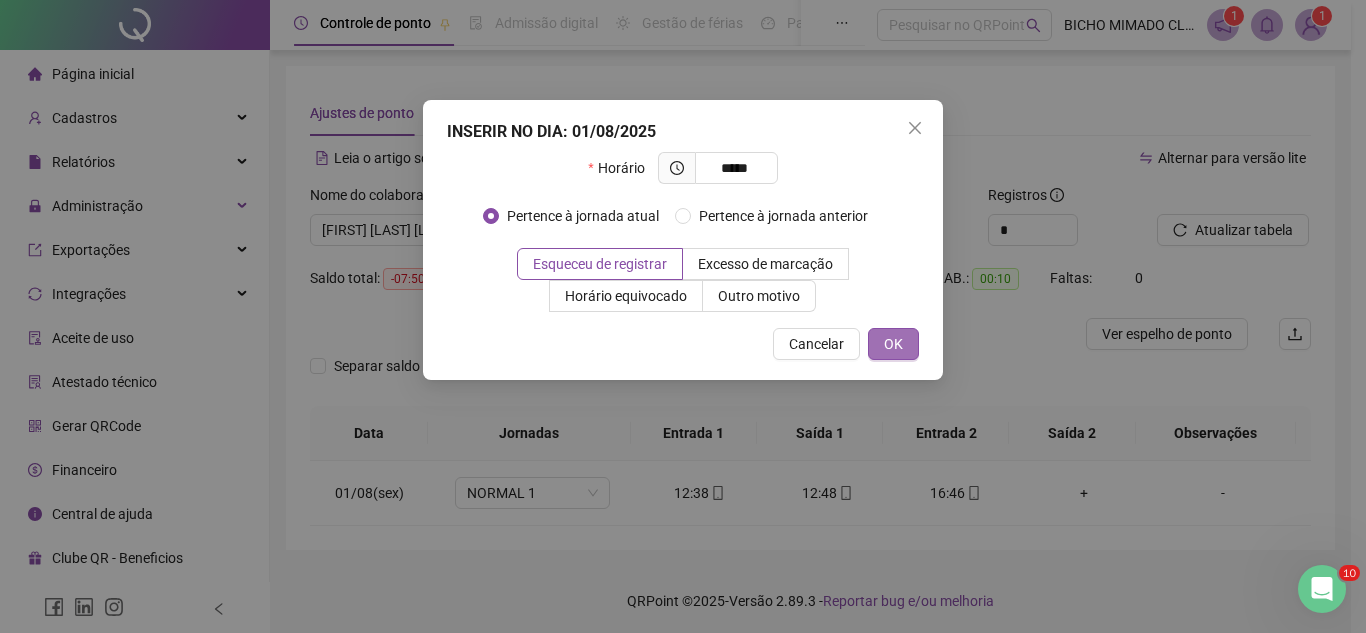 type on "*****" 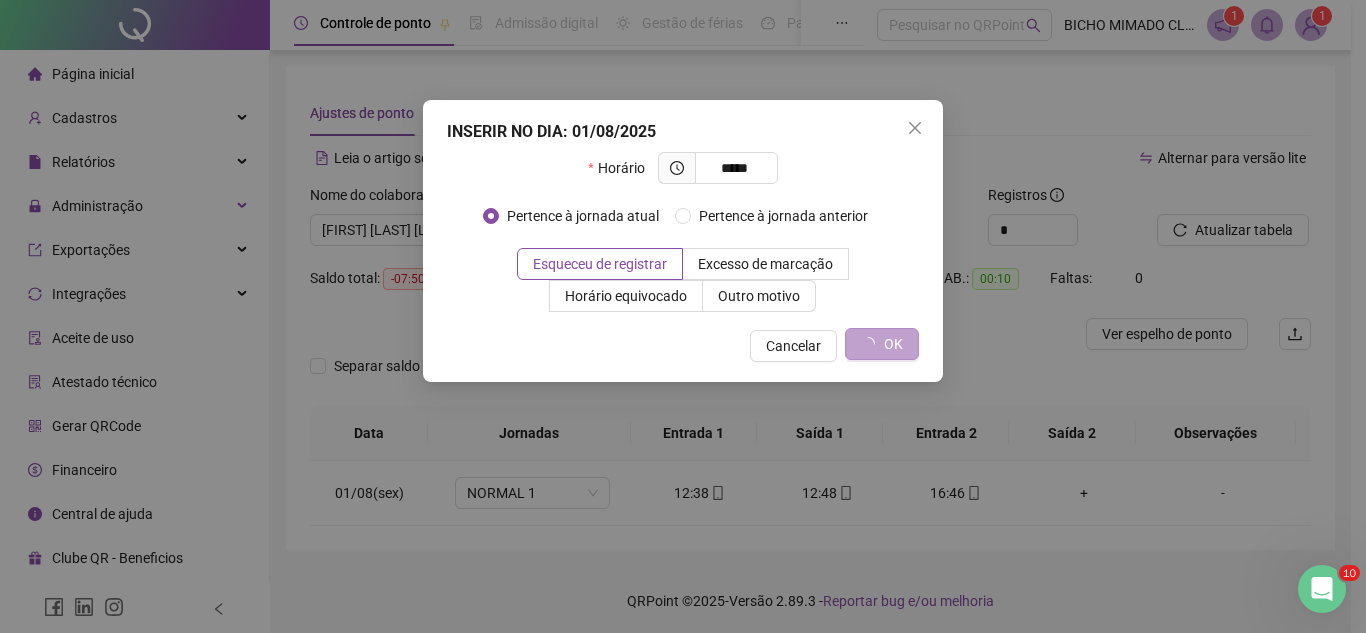 click on "INSERIR NO DIA :   01/08/2025 Horário ******** Pertence à jornada atual Pertence à jornada anterior Esqueceu de registrar Excesso de marcação Horário equivocado Outro motivo Motivo Cancelar OK" at bounding box center (683, 316) 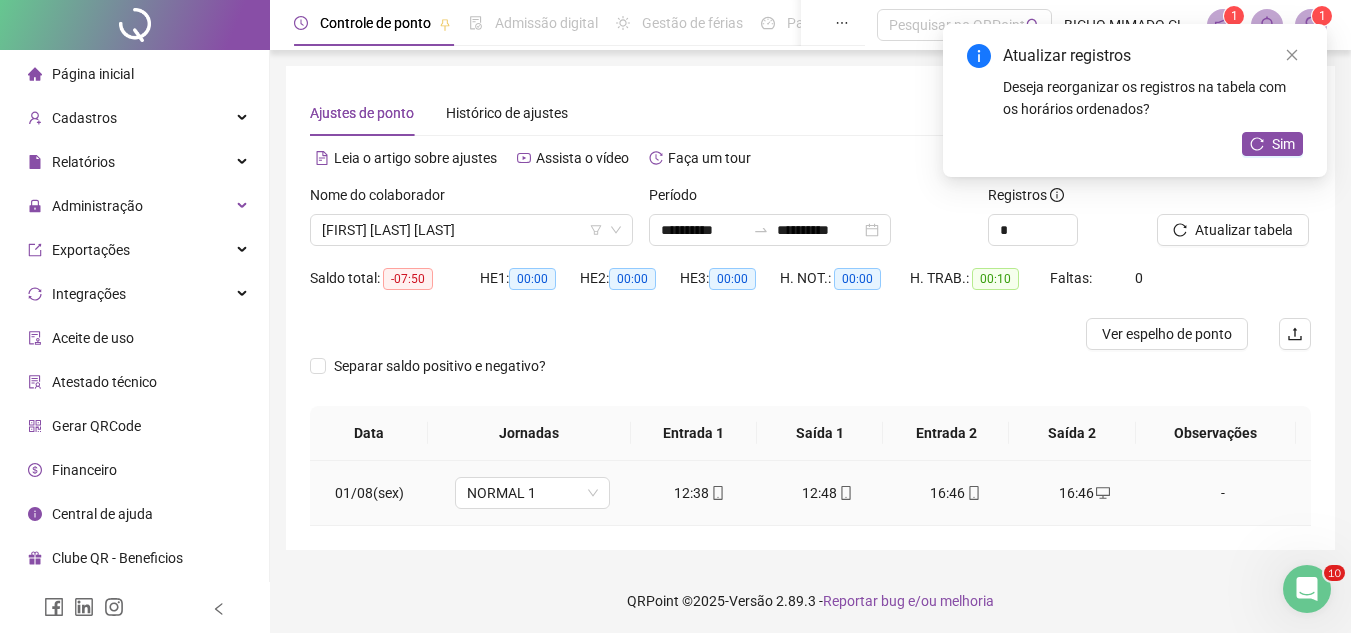 click on "16:46" at bounding box center (956, 493) 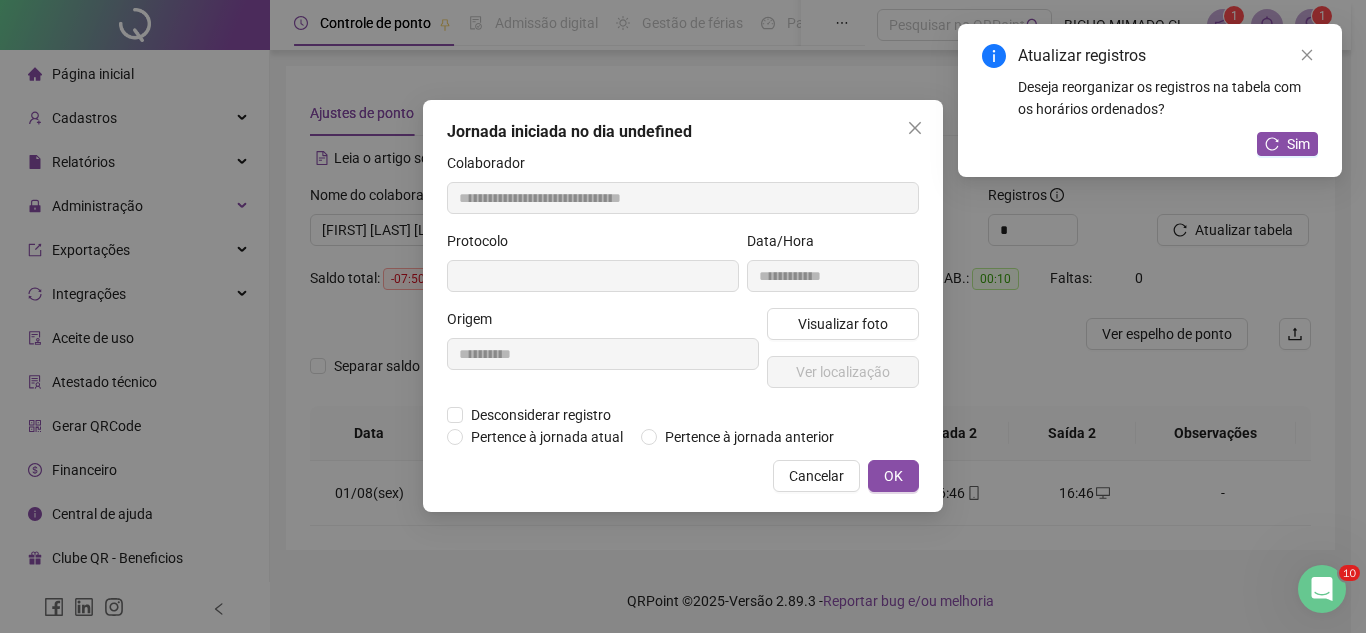 type on "**********" 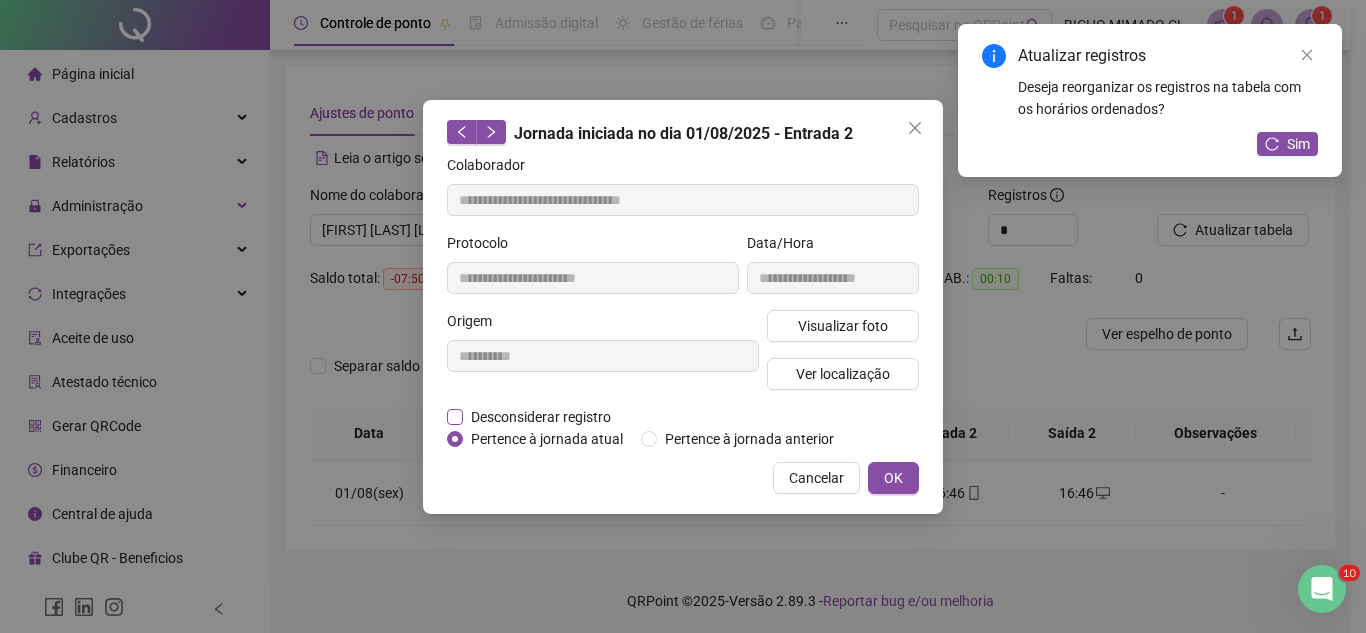 click on "Desconsiderar registro" at bounding box center (541, 417) 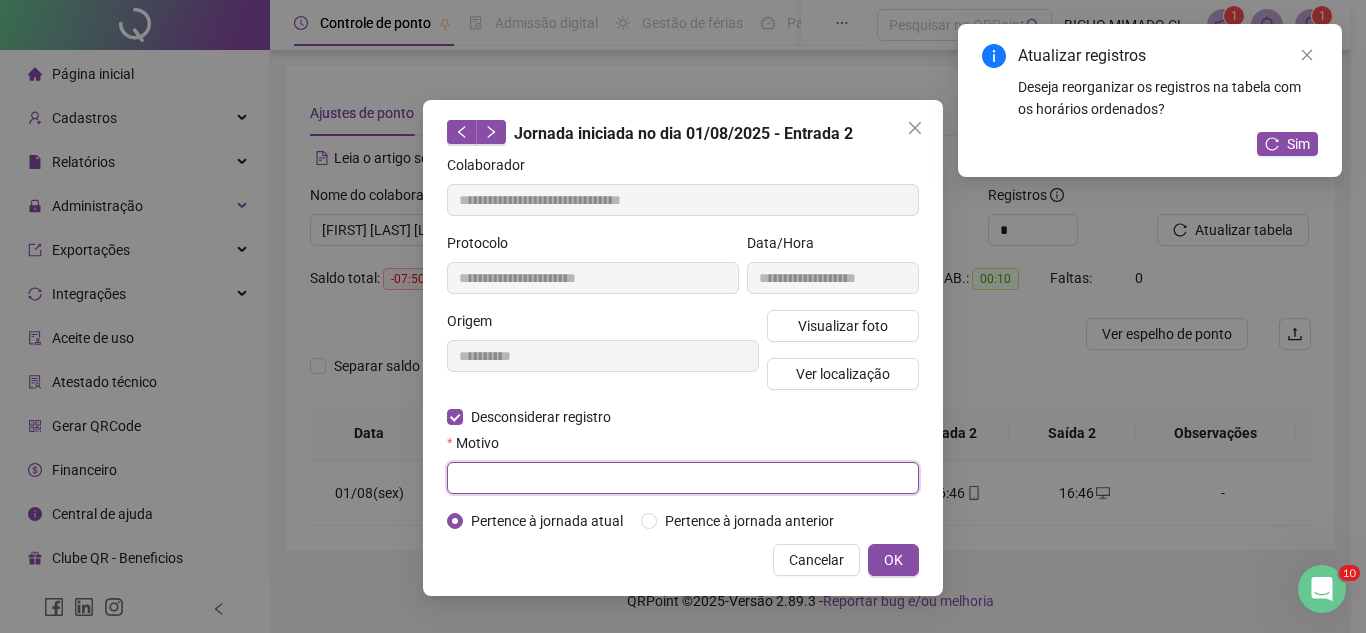 click at bounding box center (683, 478) 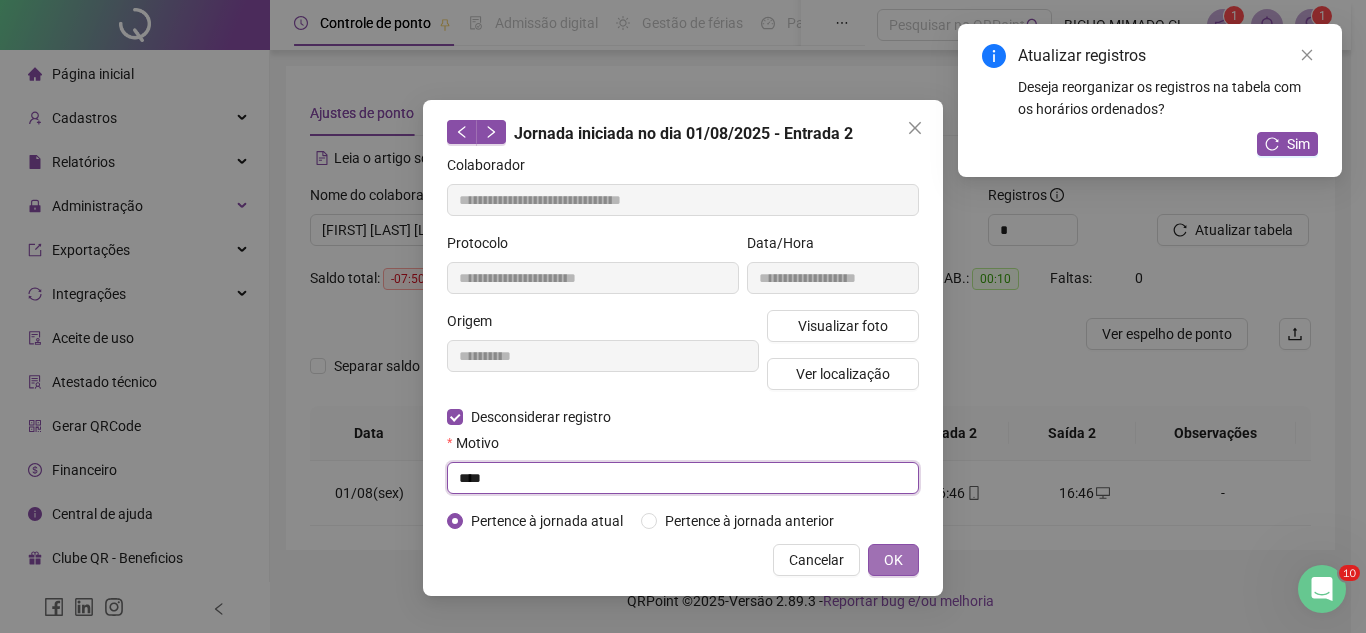 type on "****" 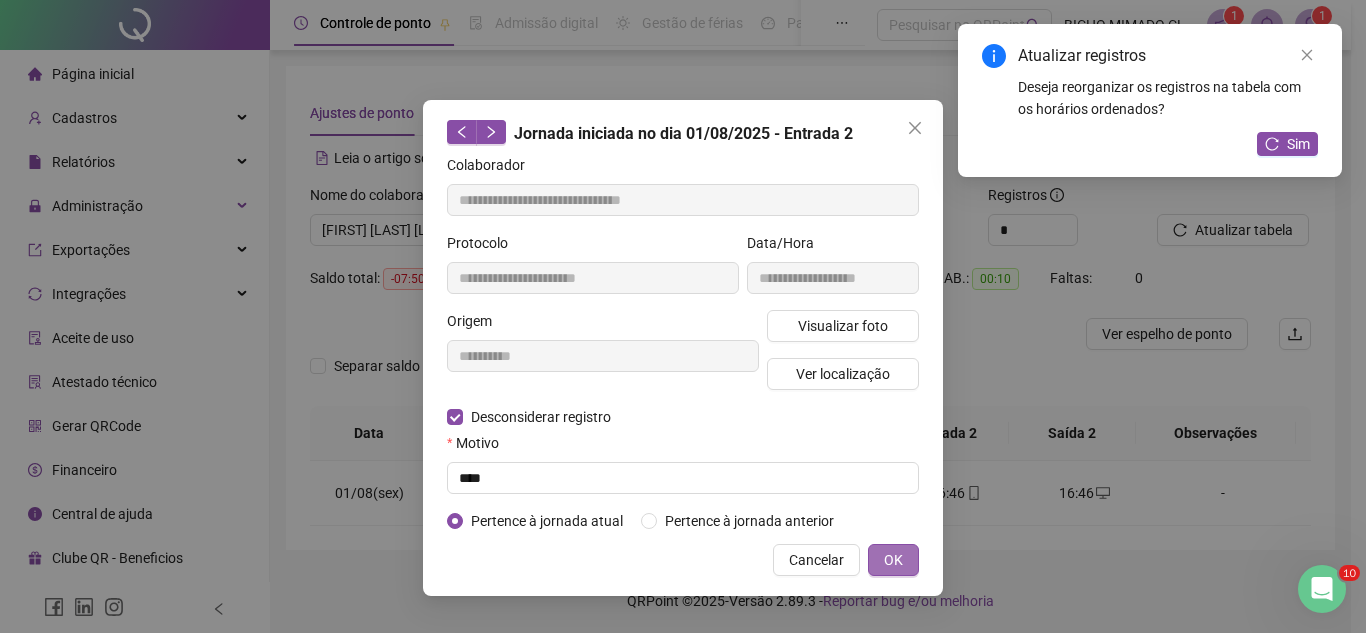 click on "OK" at bounding box center (893, 560) 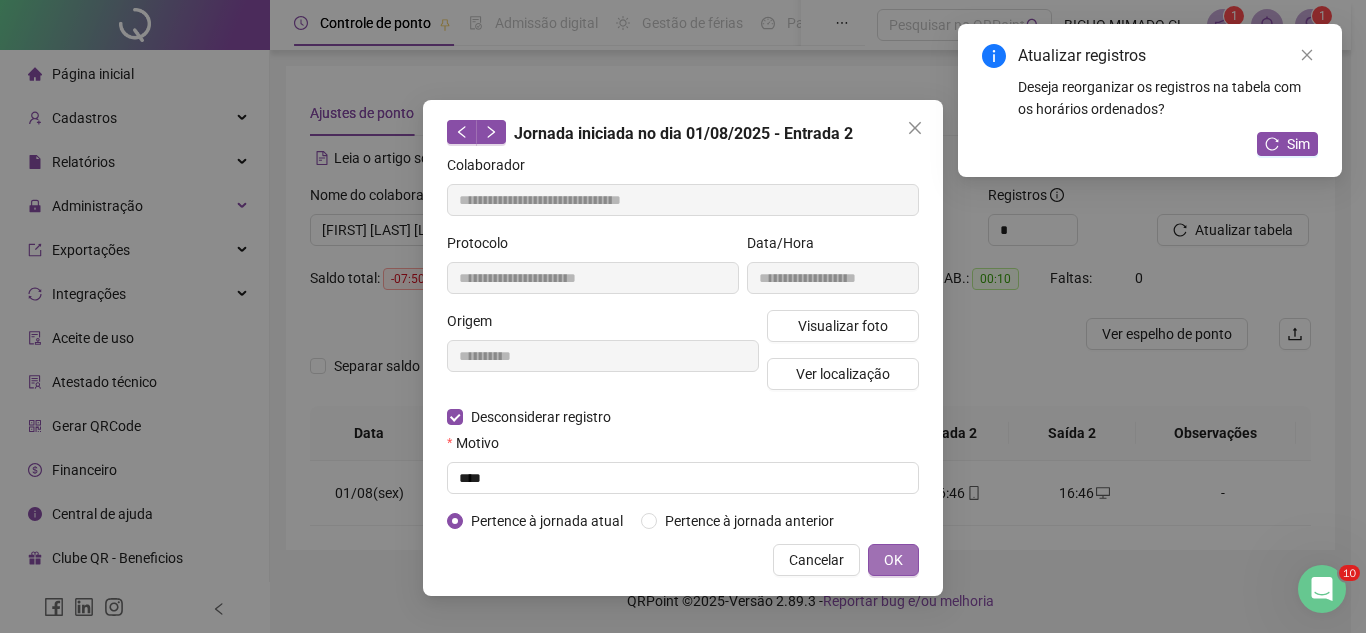 click on "OK" at bounding box center (893, 560) 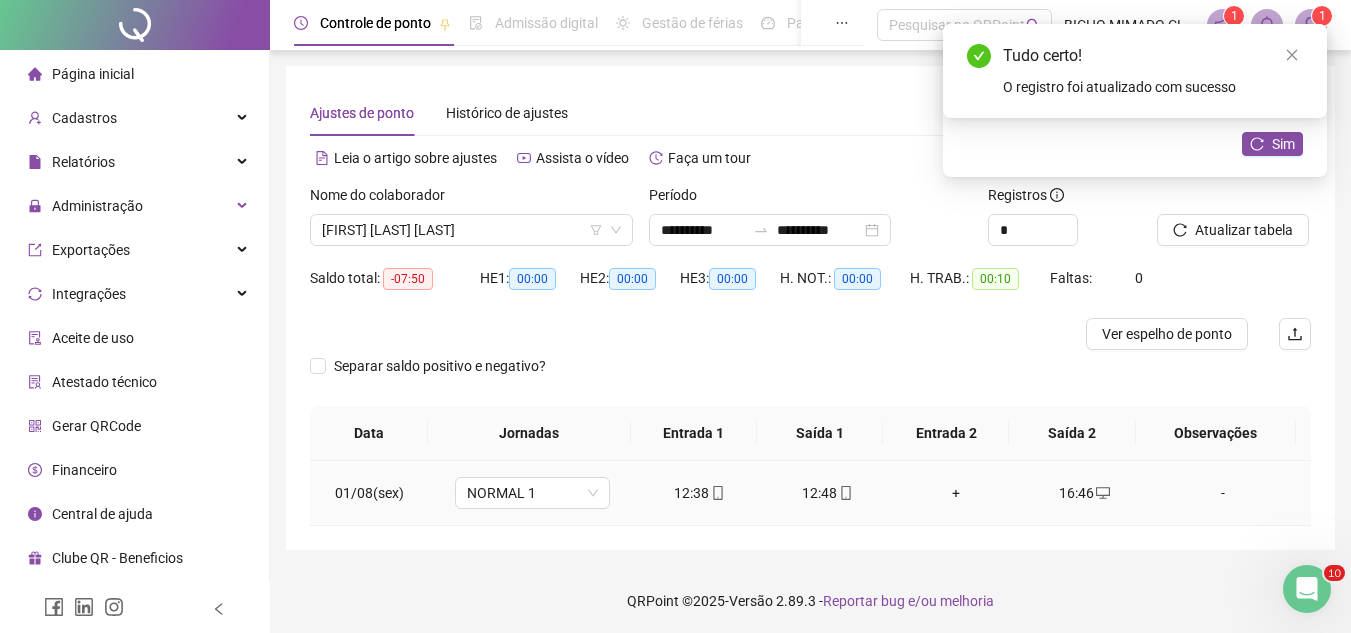 click on "+" at bounding box center [956, 493] 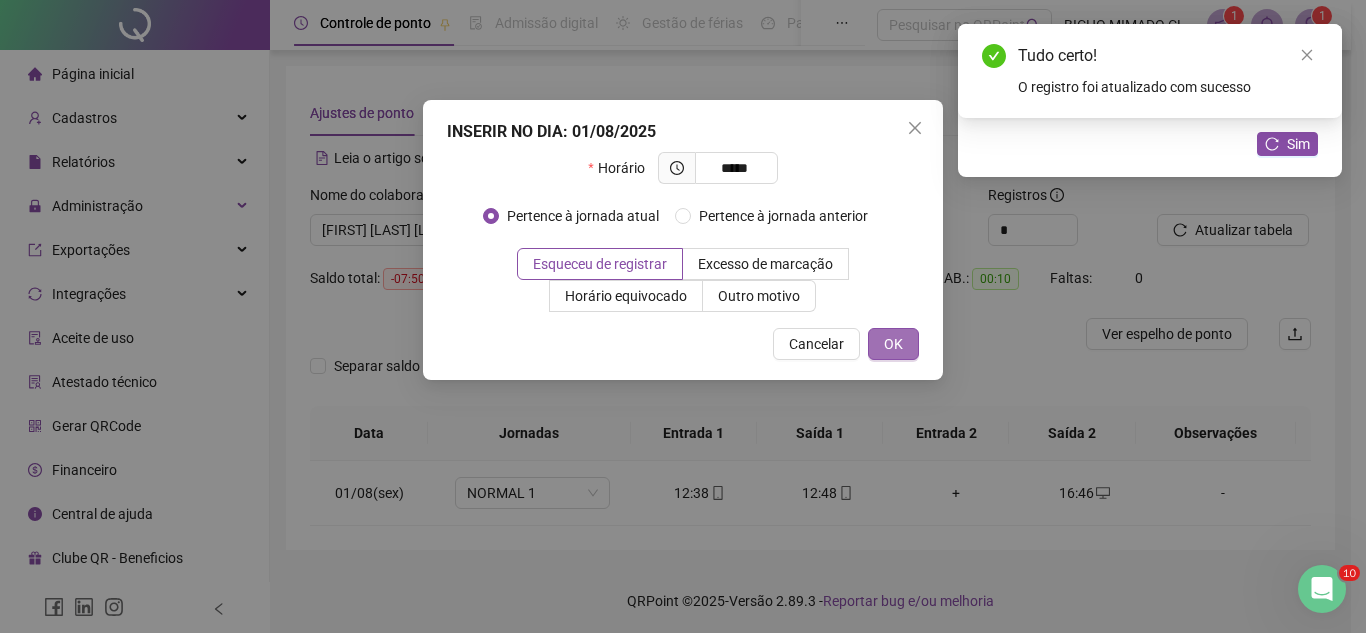 type on "*****" 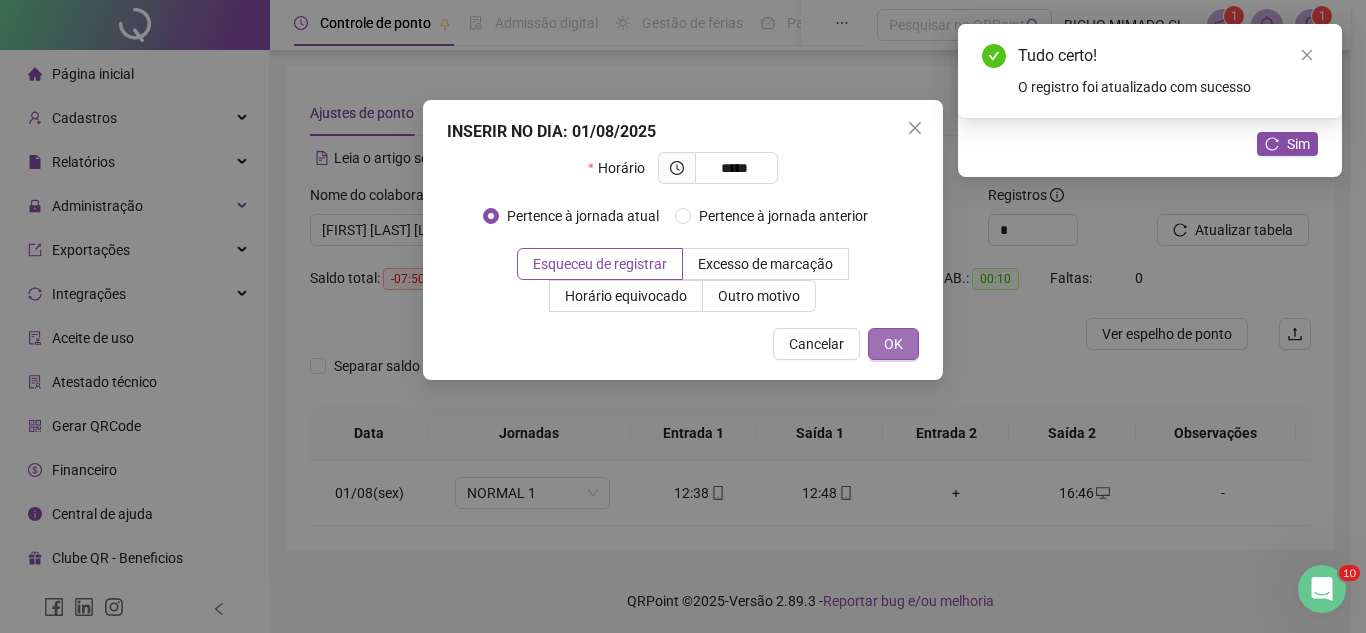 click on "OK" at bounding box center [893, 344] 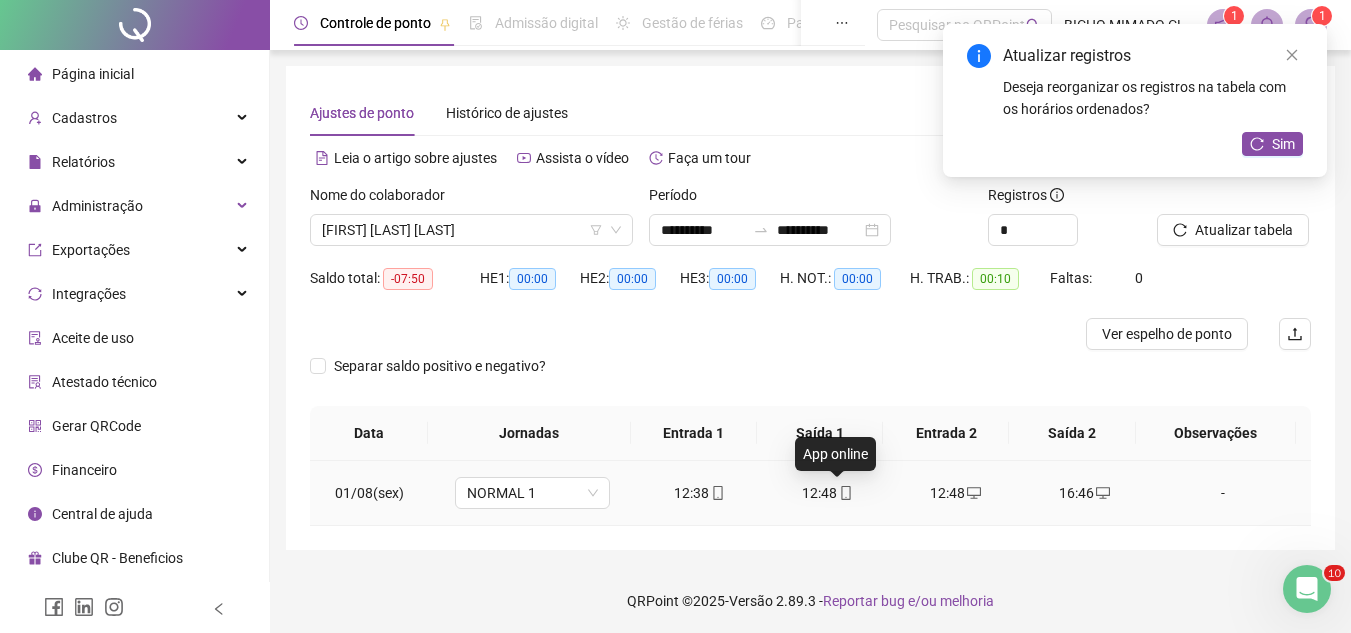 click 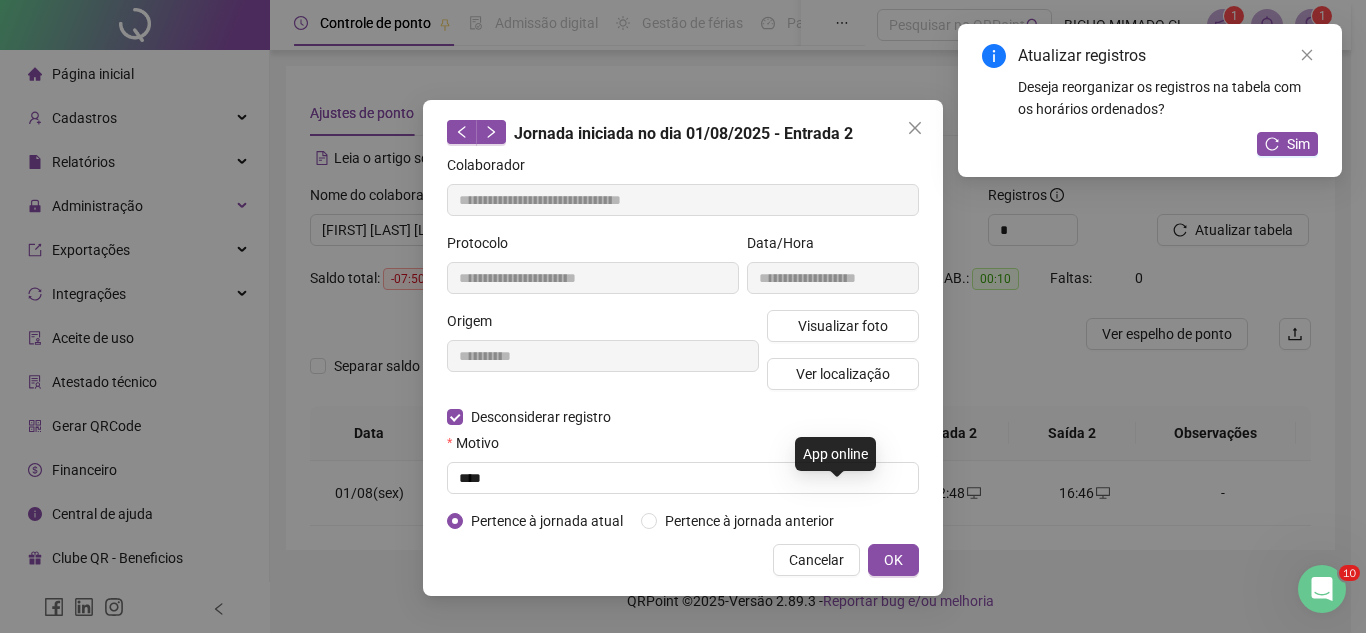 type on "**********" 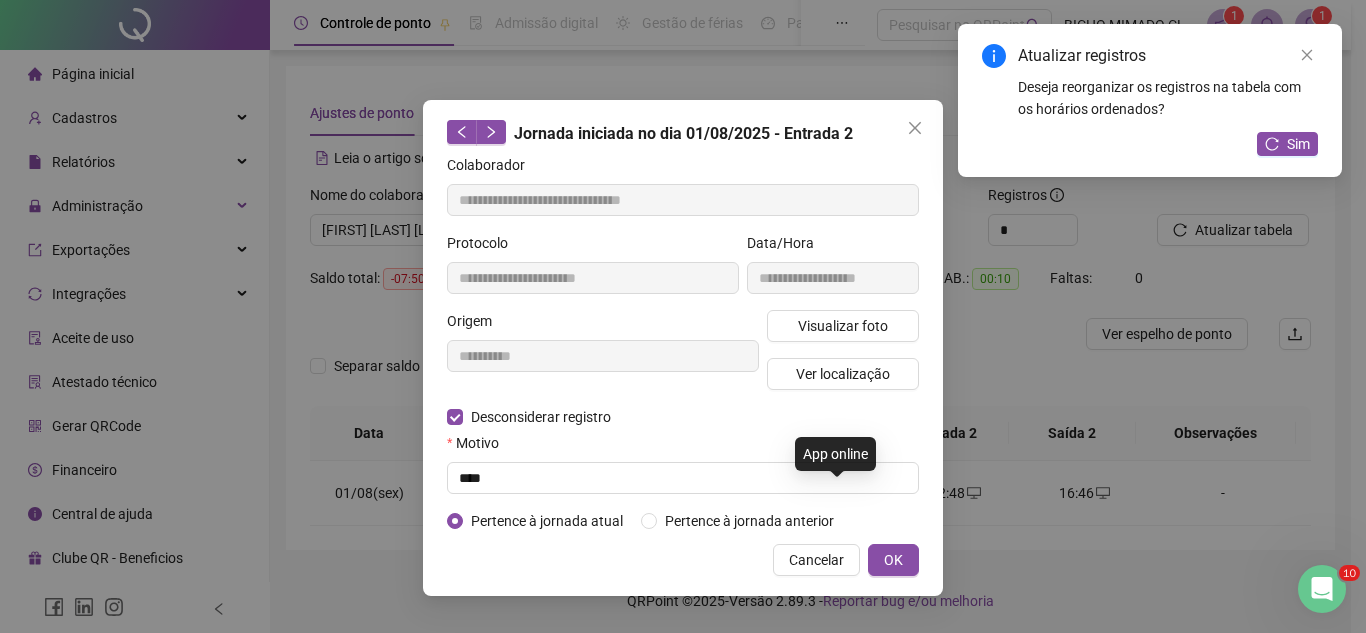 type on "**********" 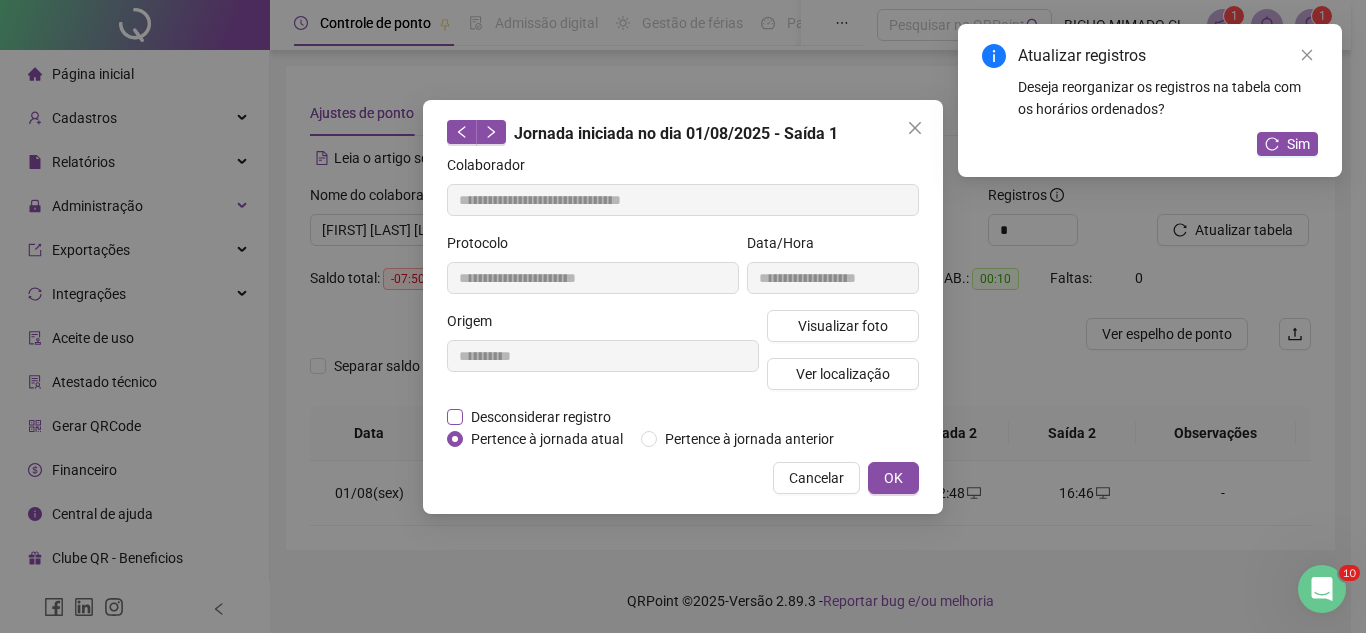 click on "Desconsiderar registro" at bounding box center (541, 417) 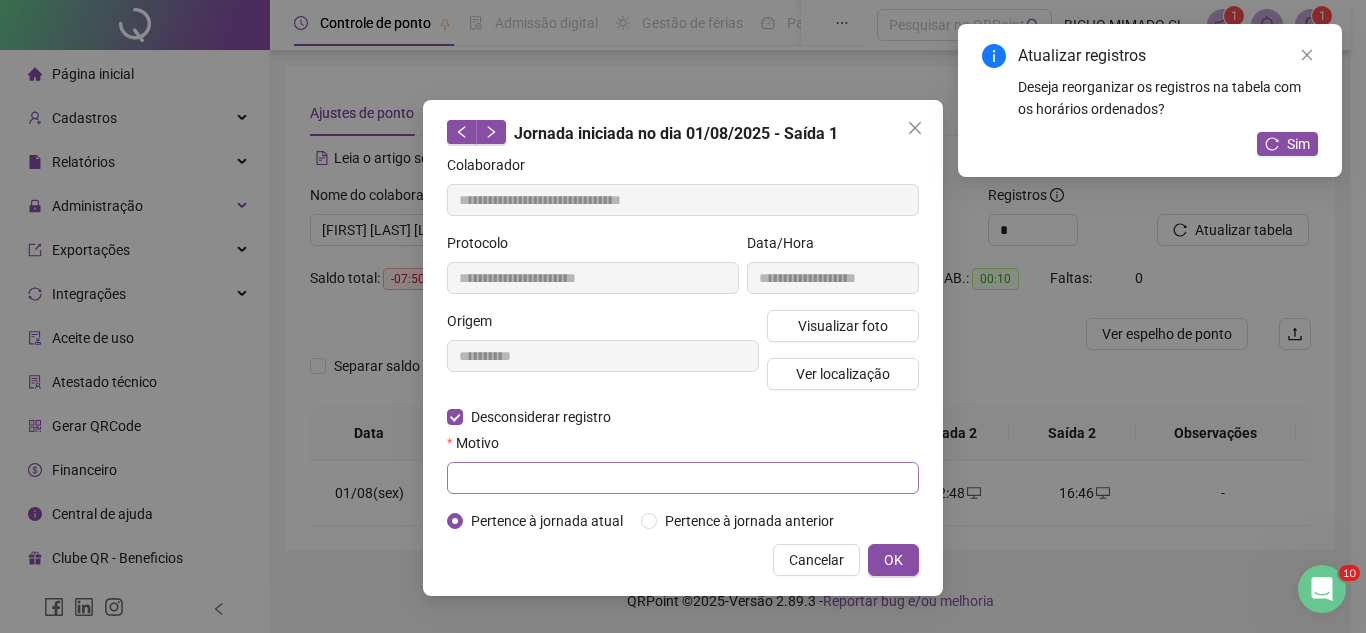 click on "Motivo" at bounding box center [683, 447] 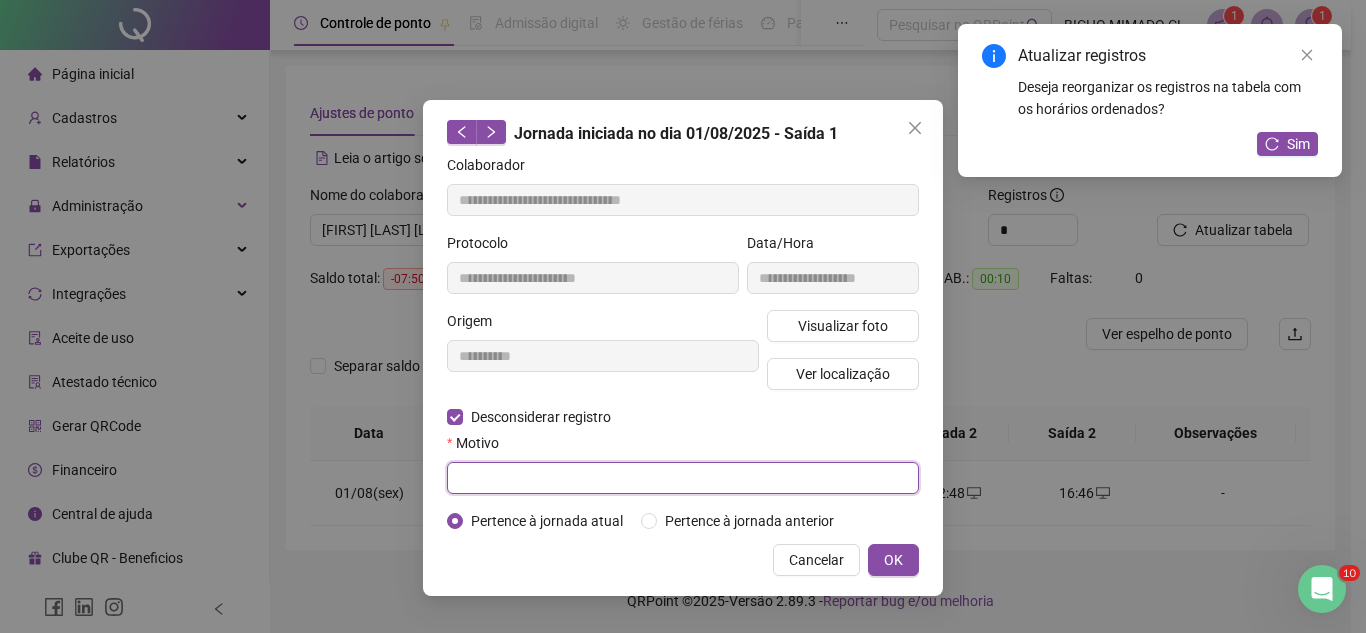 click at bounding box center (683, 478) 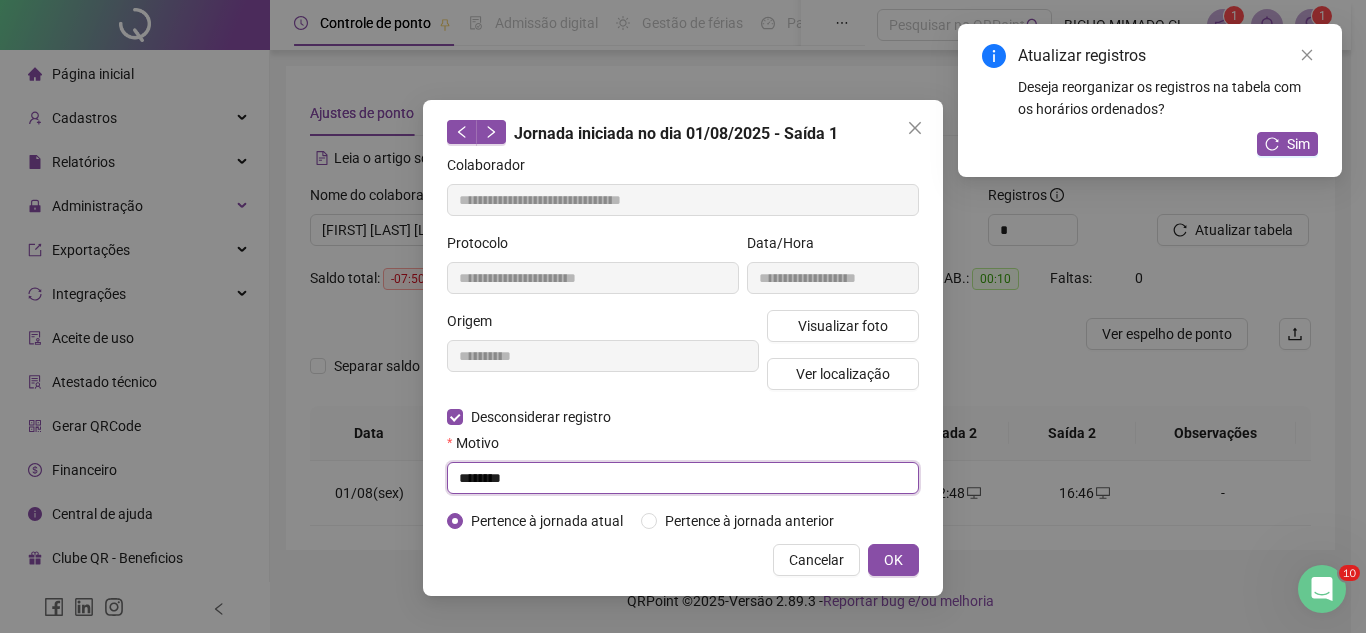 type on "********" 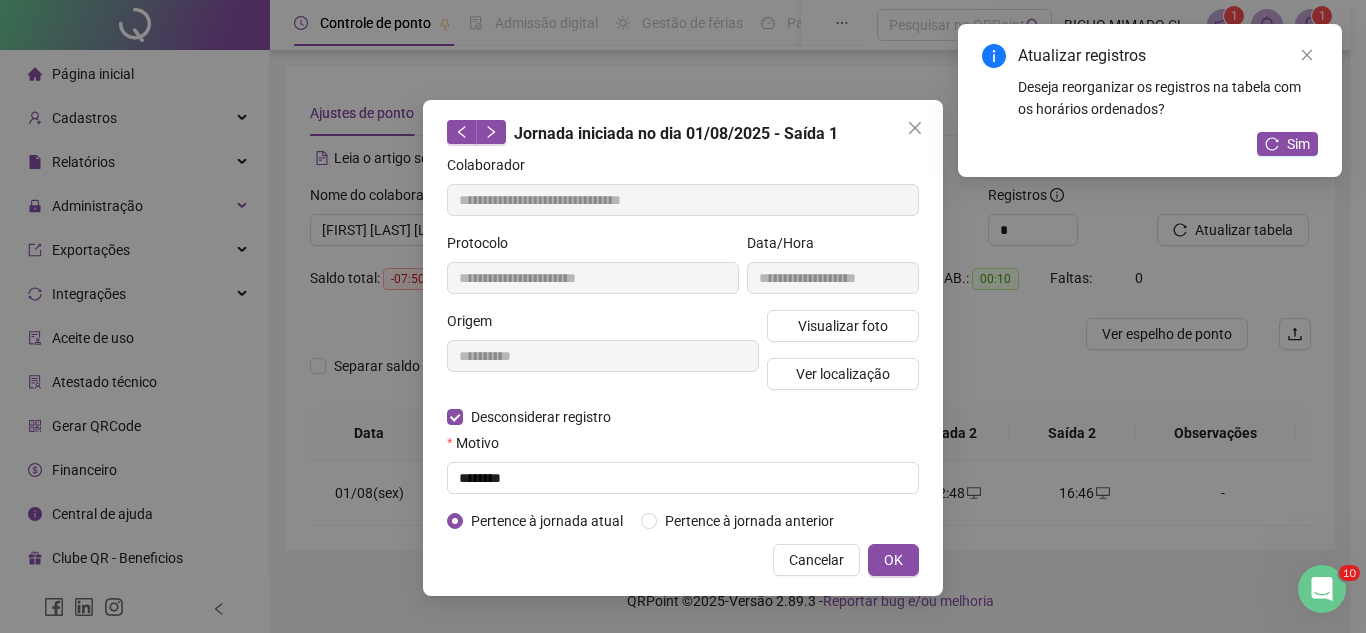 click on "**********" at bounding box center [683, 348] 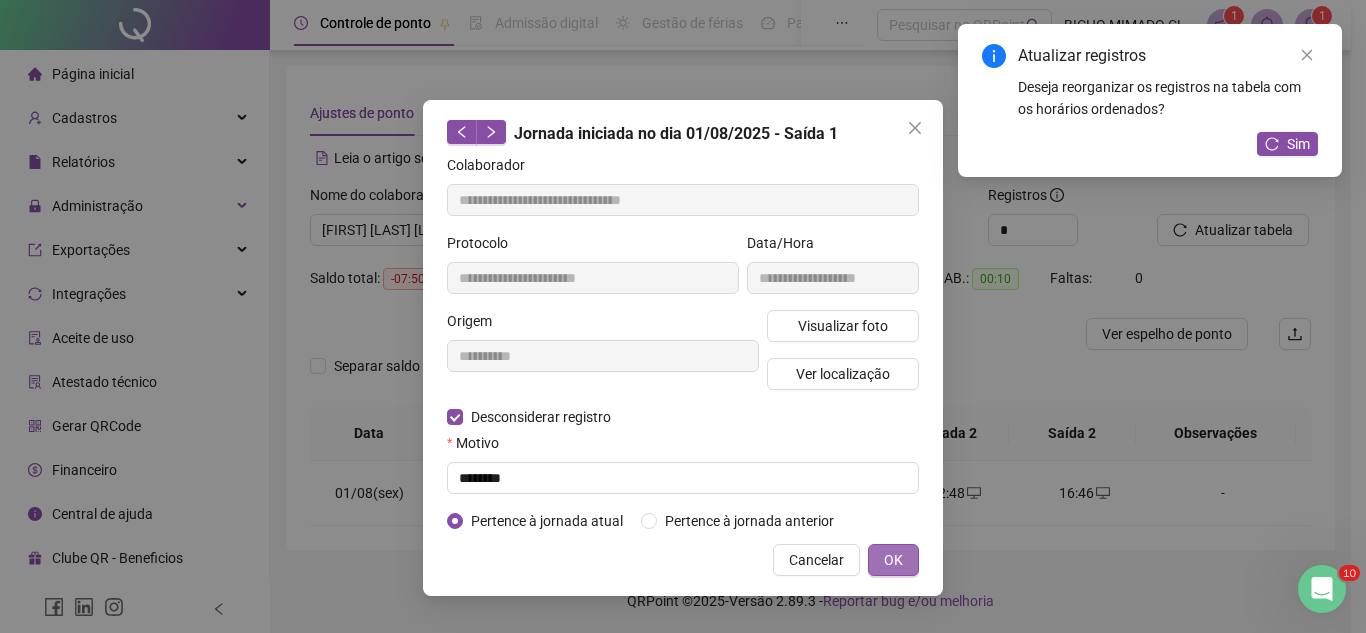 click on "OK" at bounding box center (893, 560) 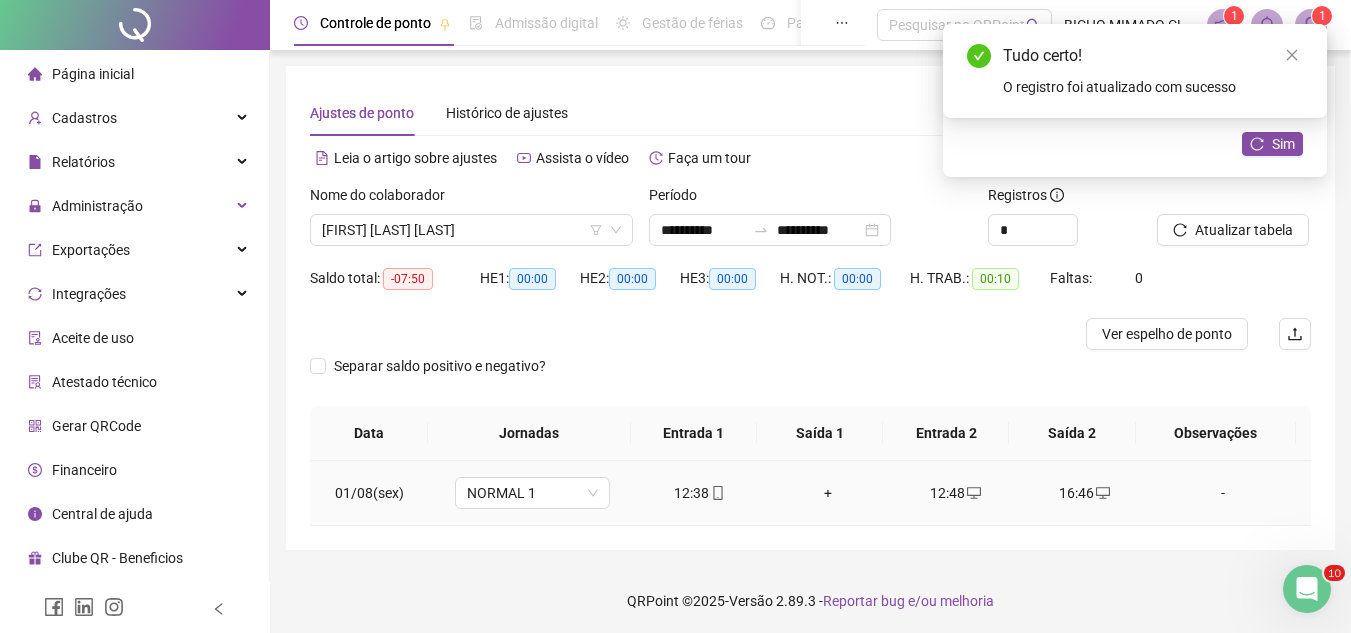 click on "+" at bounding box center (828, 493) 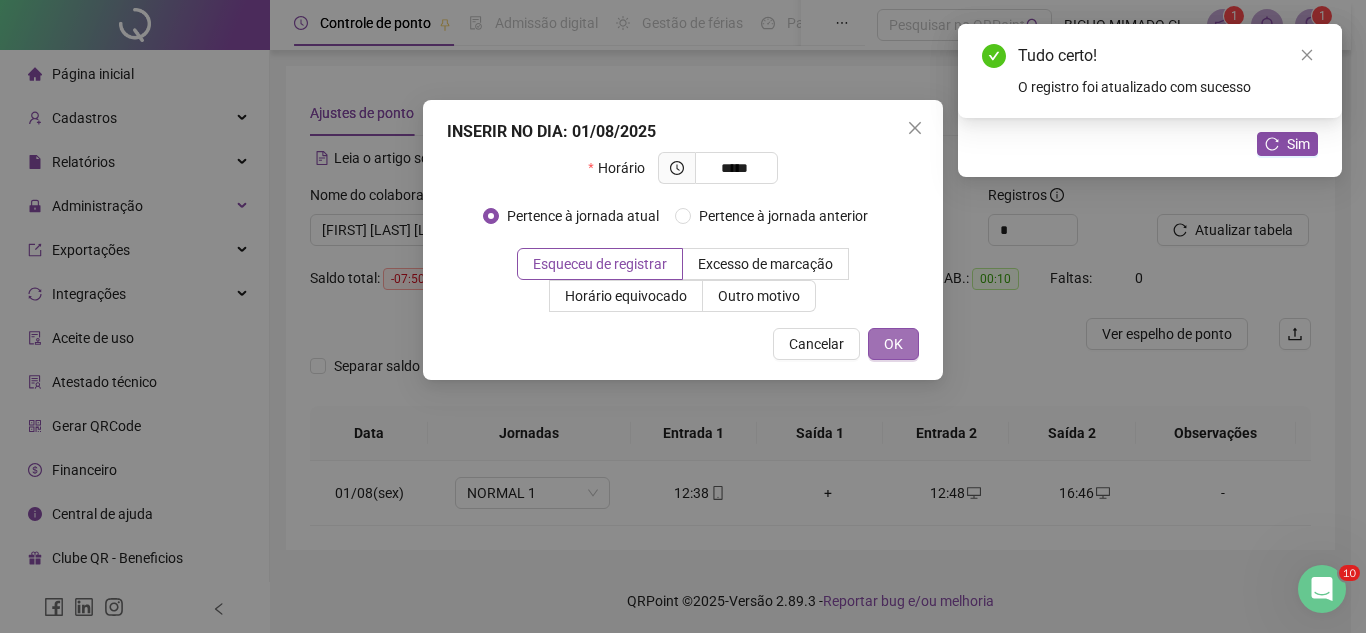 type on "*****" 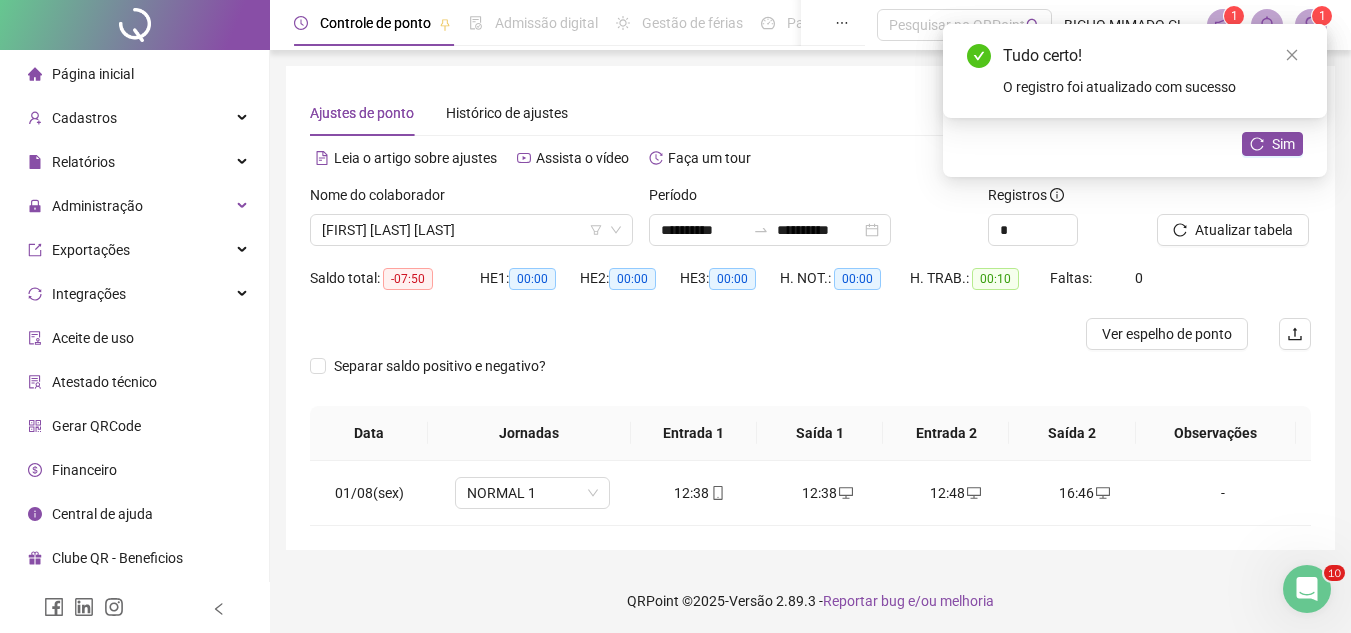 click on "12:38" at bounding box center (700, 493) 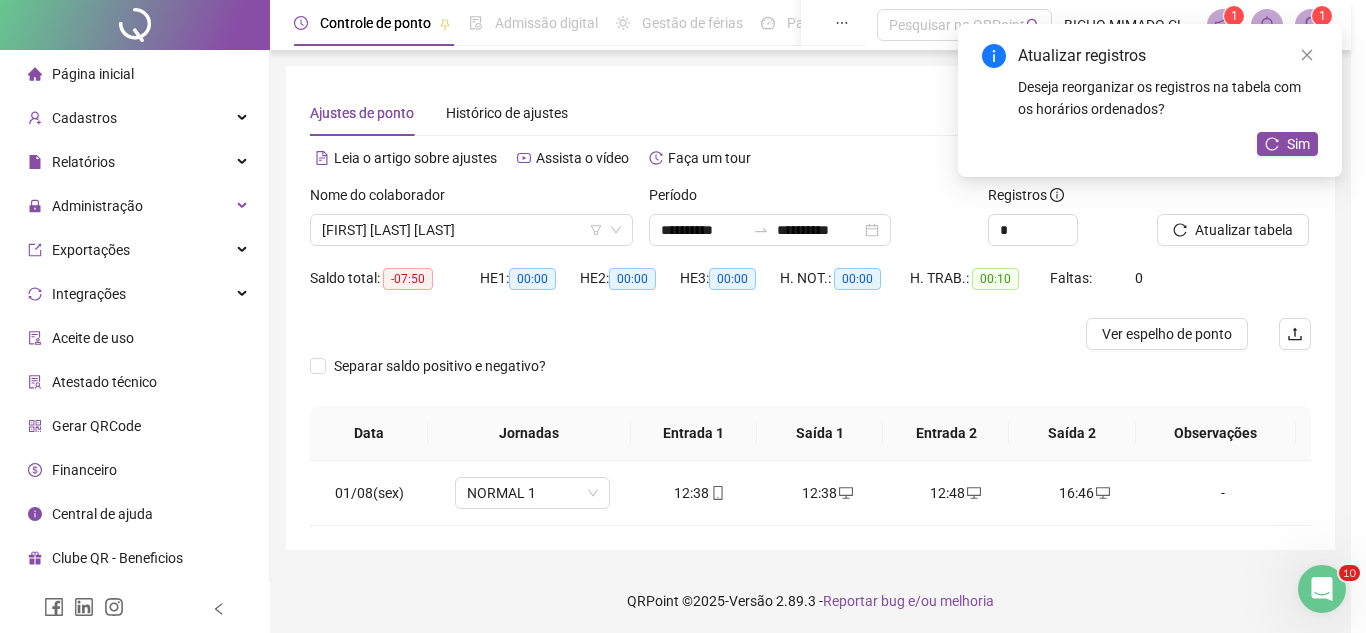 type on "**********" 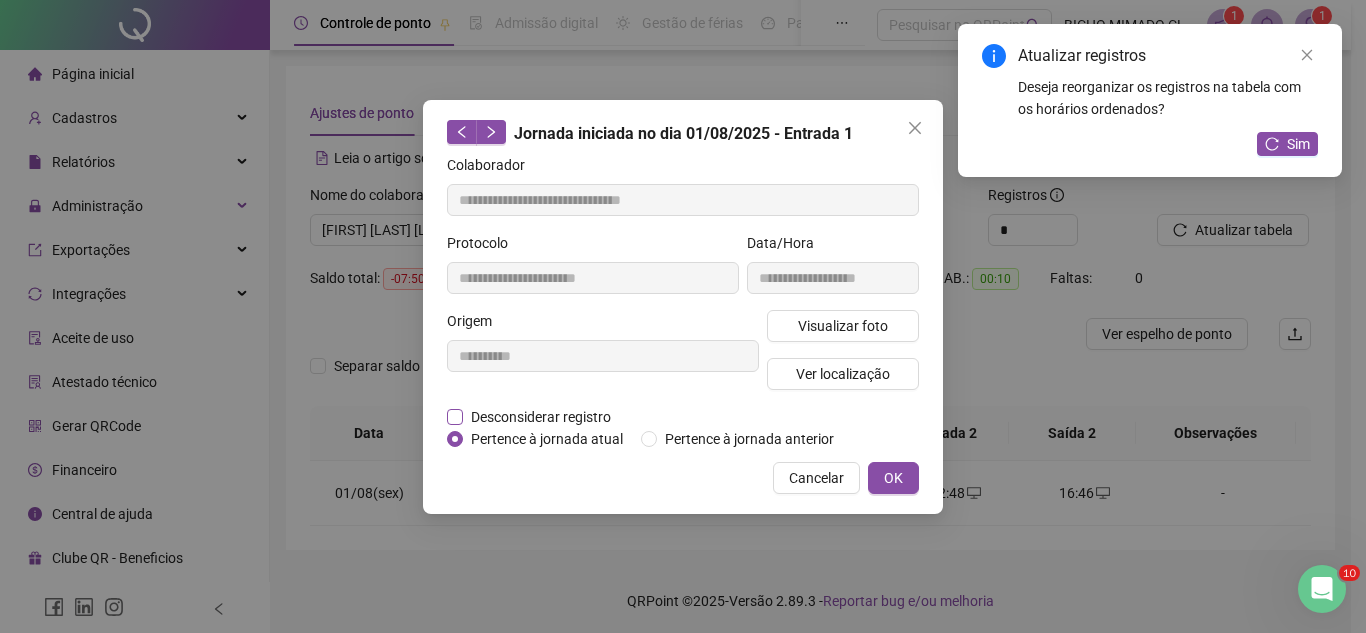 click on "Desconsiderar registro" at bounding box center [541, 417] 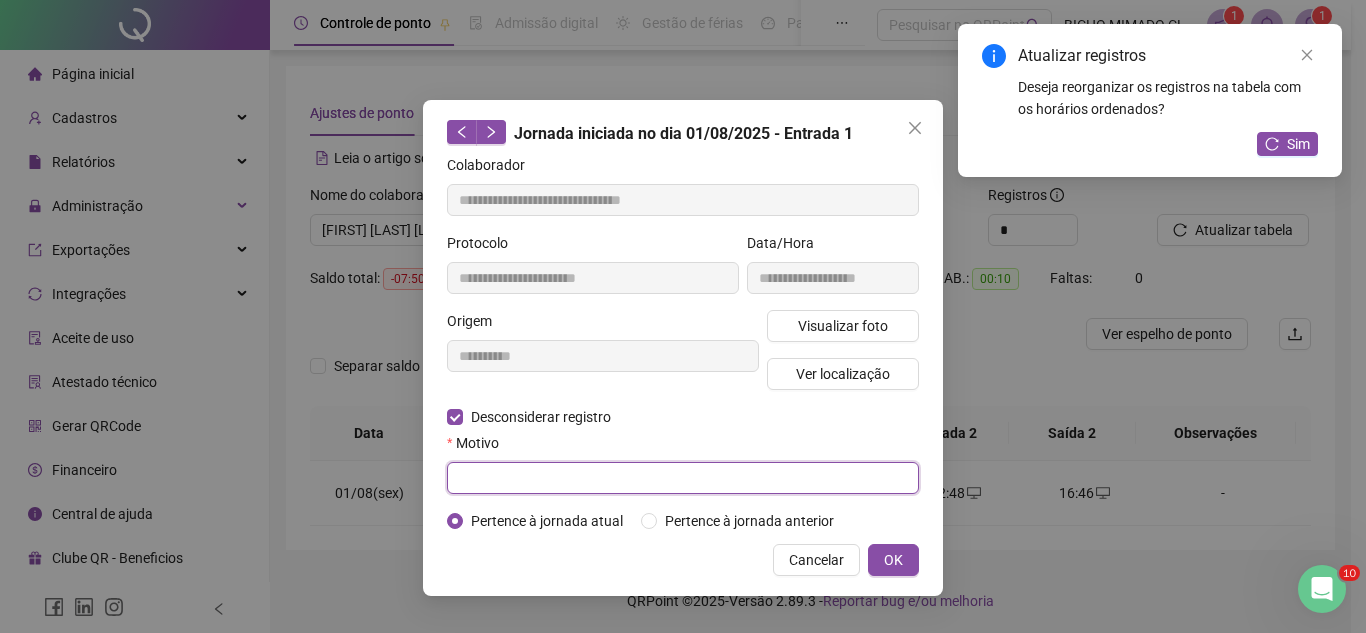 click at bounding box center [683, 478] 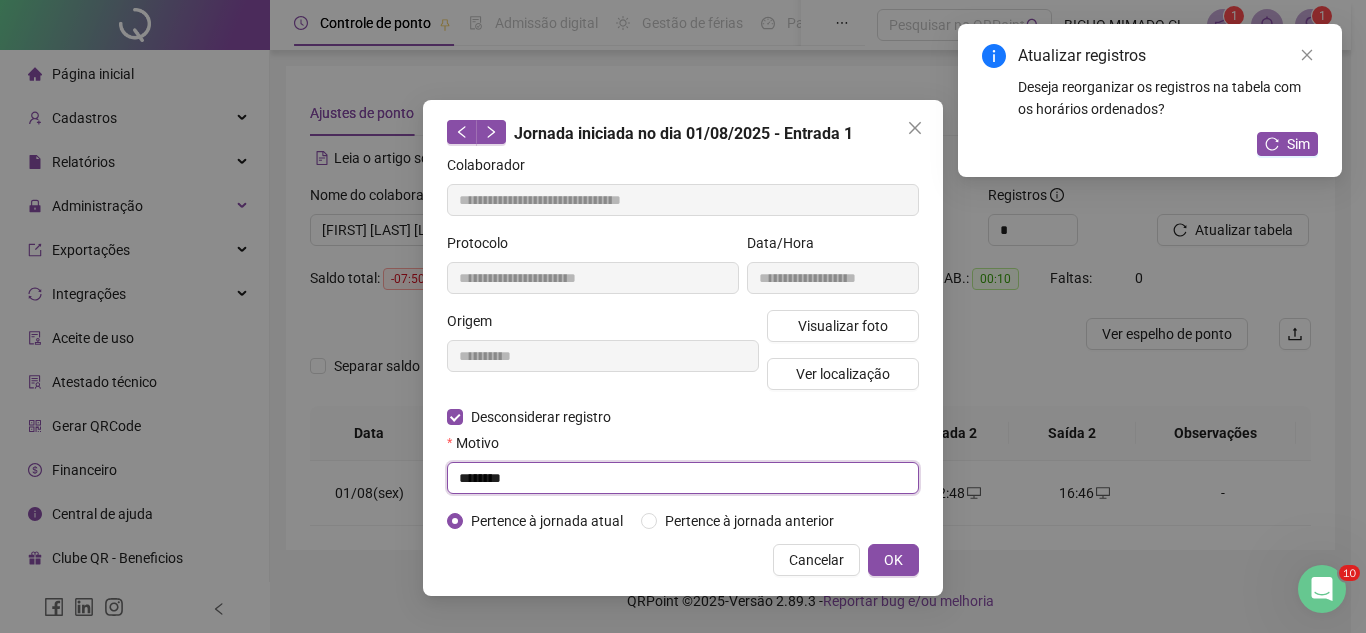 type on "********" 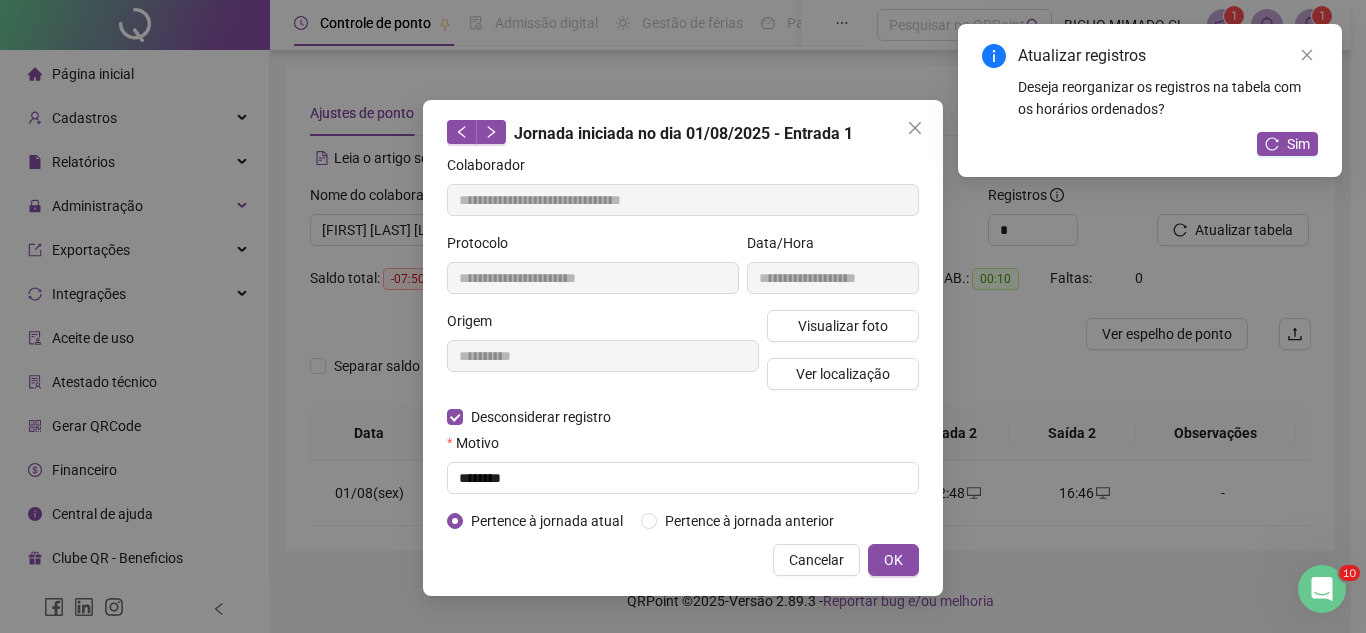 click on "Cancelar OK" at bounding box center (683, 560) 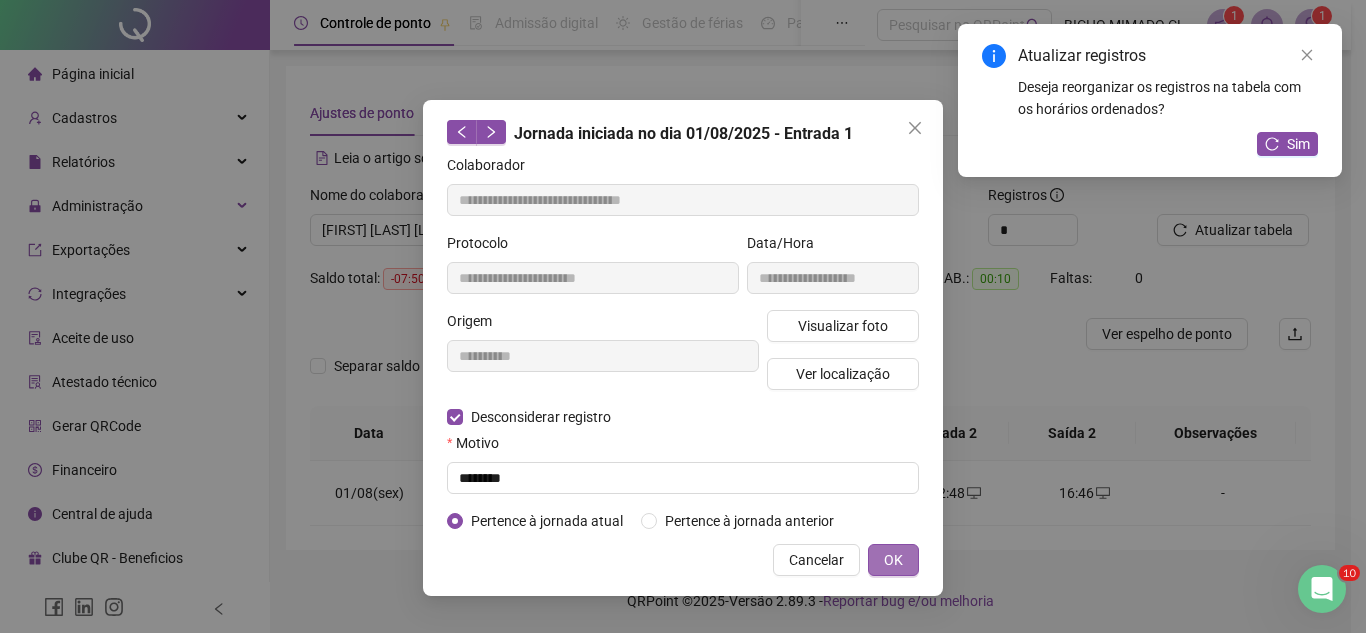 click on "OK" at bounding box center (893, 560) 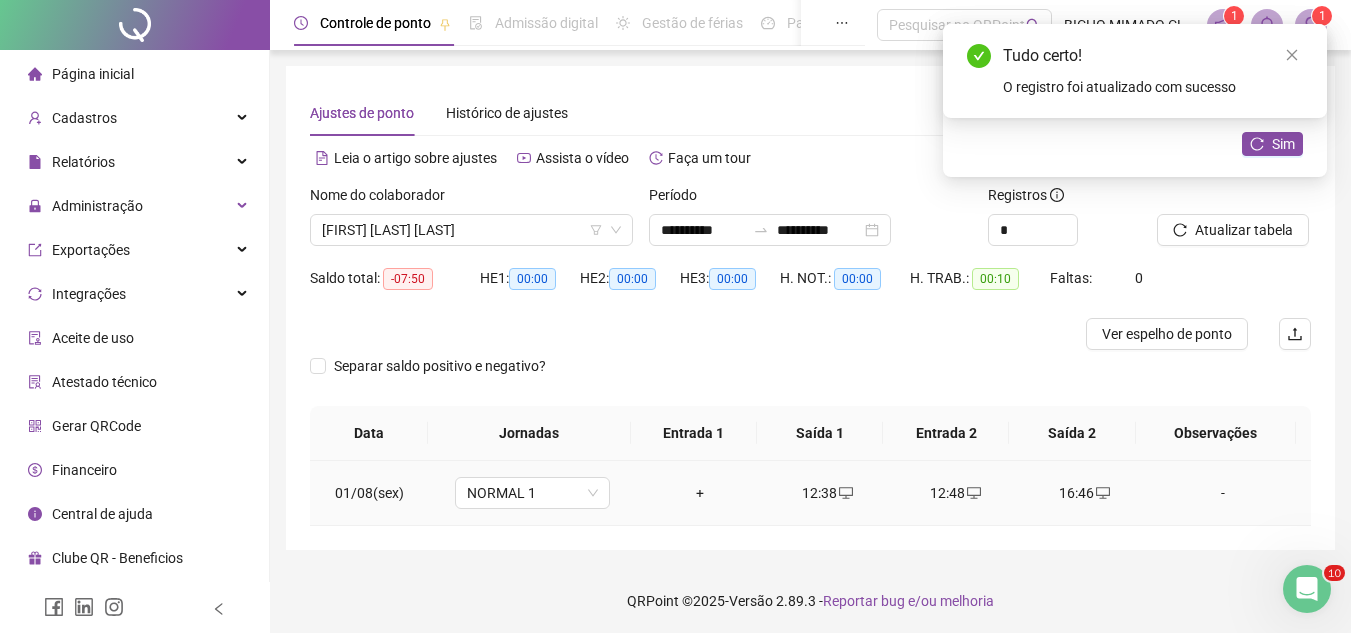 click on "+" at bounding box center (700, 493) 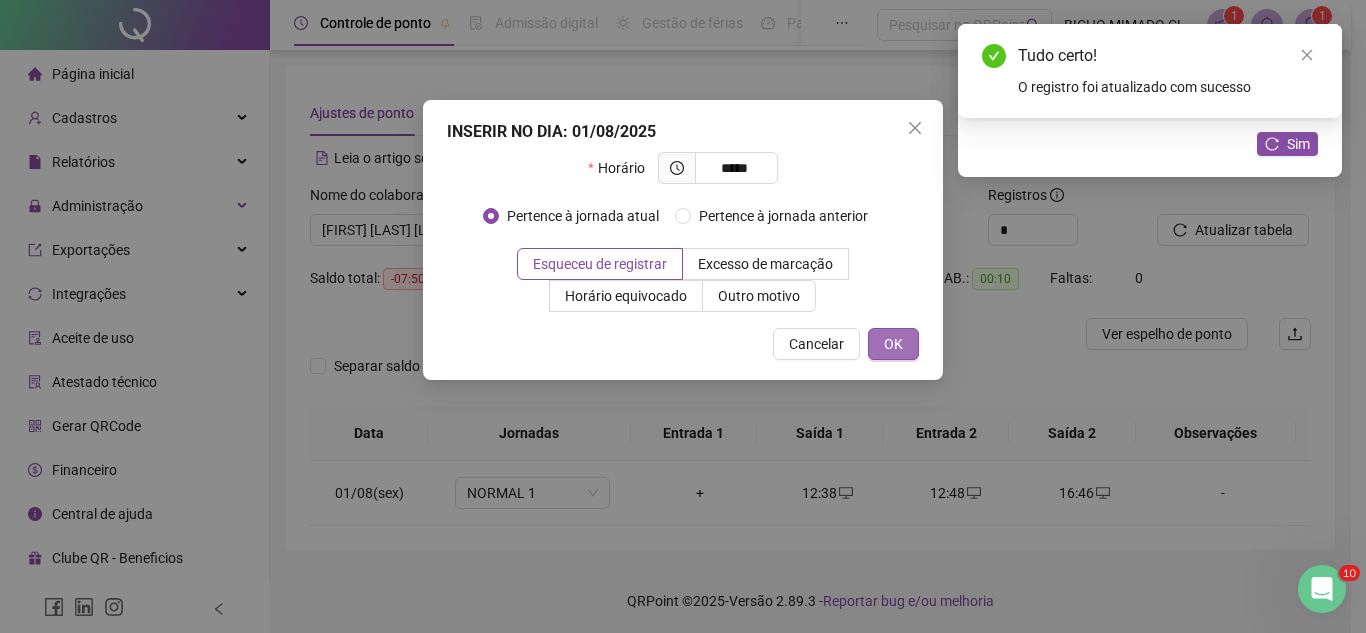 type on "*****" 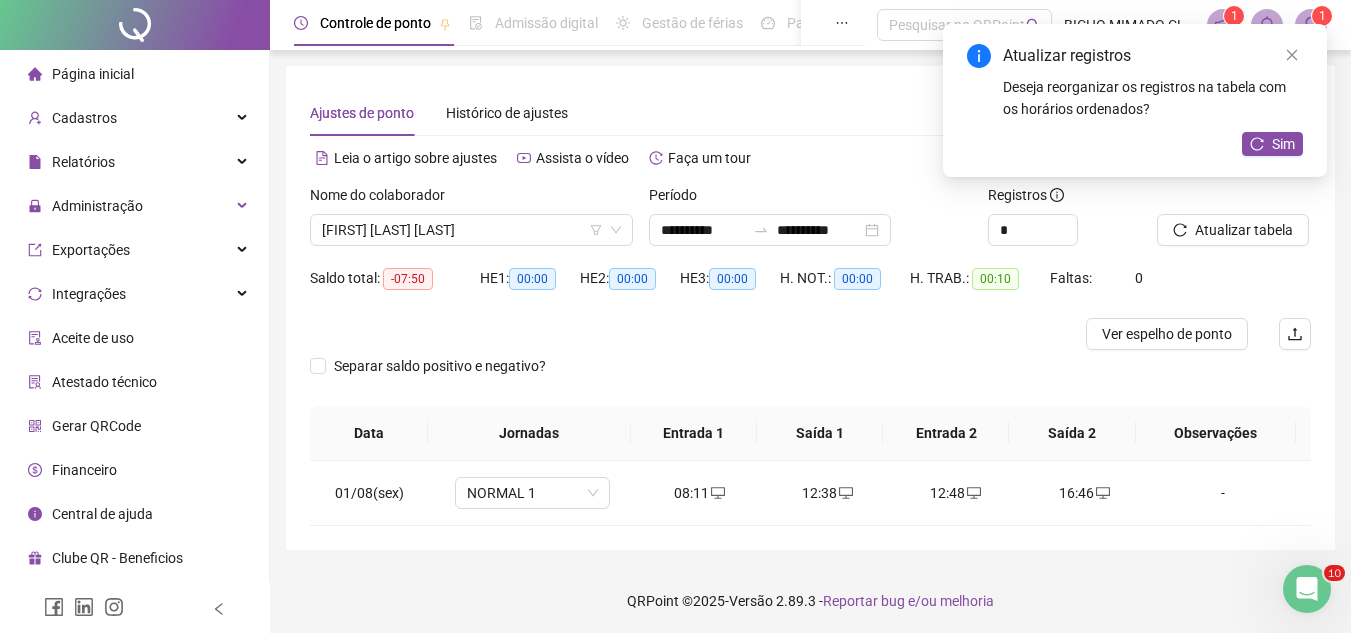 click on "Nome do colaborador  [FIRST] [LAST] [LAST]" at bounding box center [471, 223] 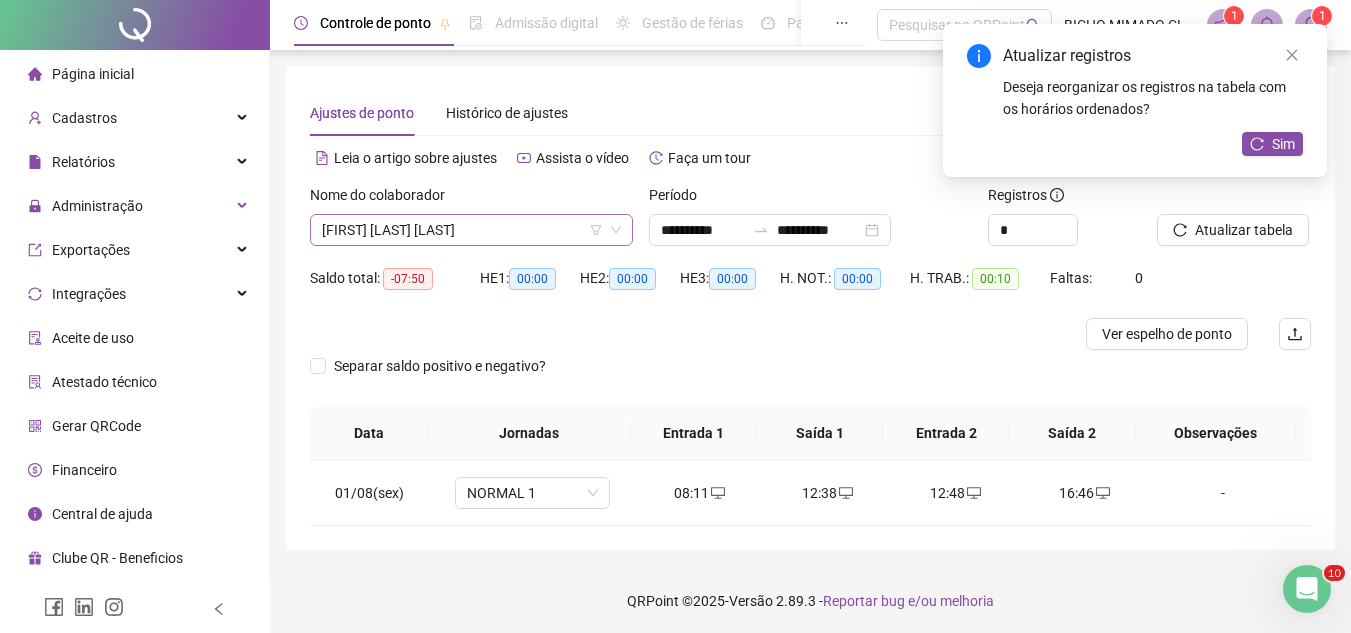 click on "[FIRST] [LAST] [LAST]" at bounding box center (471, 230) 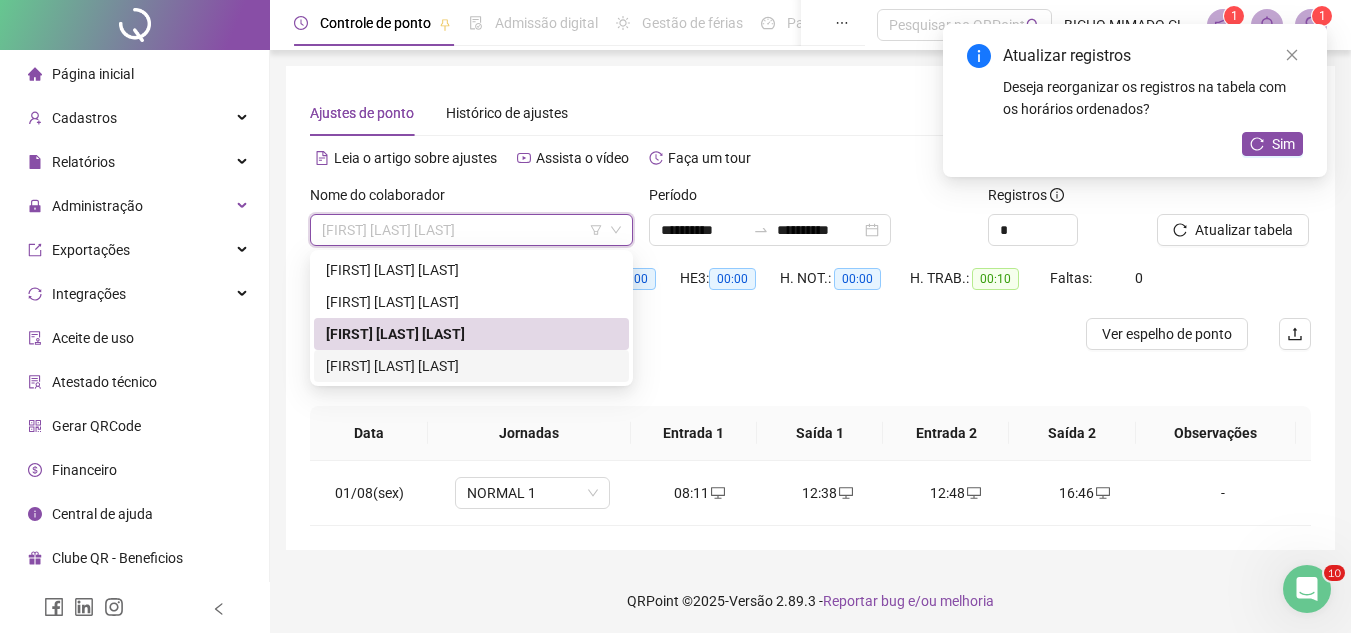 click on "[FIRST] [LAST] [LAST]" at bounding box center (471, 366) 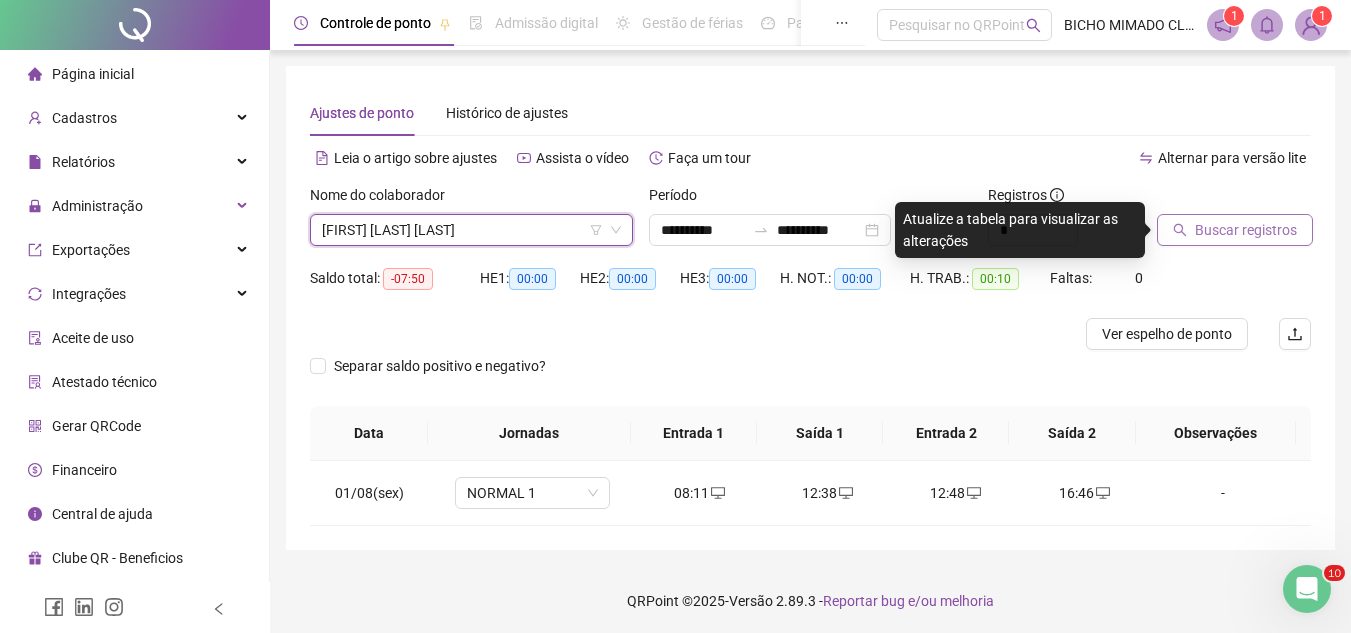 click on "Buscar registros" at bounding box center (1235, 230) 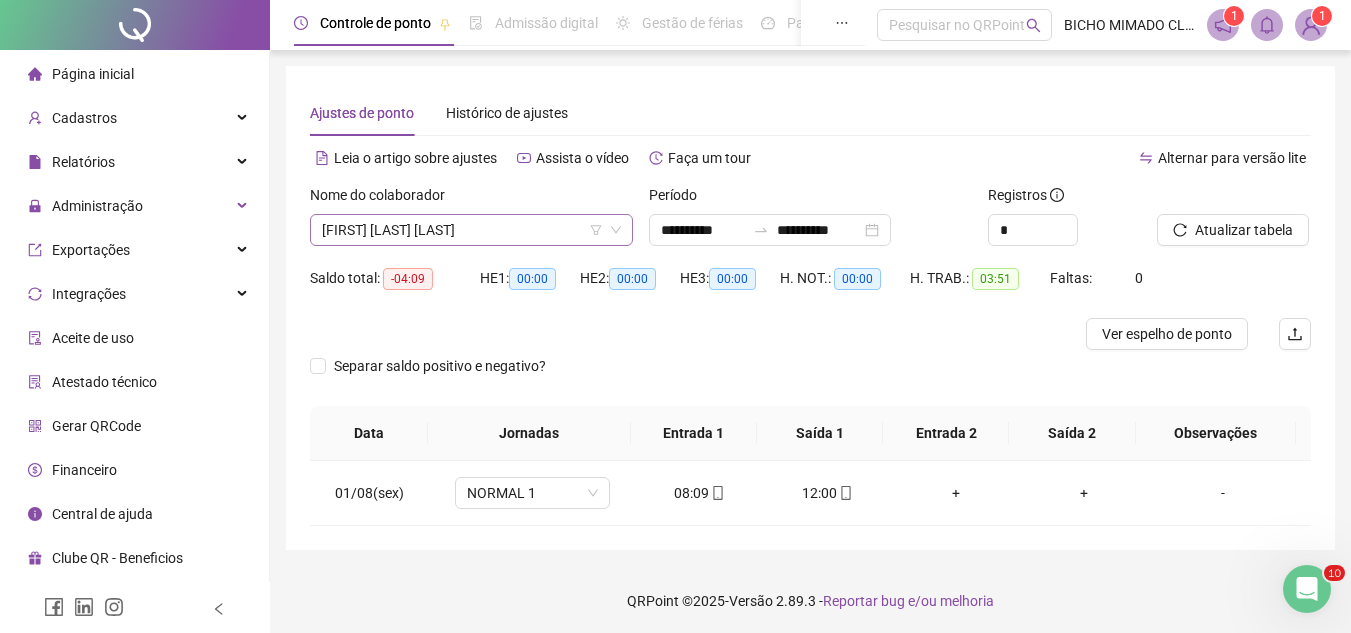 click on "[FIRST] [LAST] [LAST]" at bounding box center [471, 230] 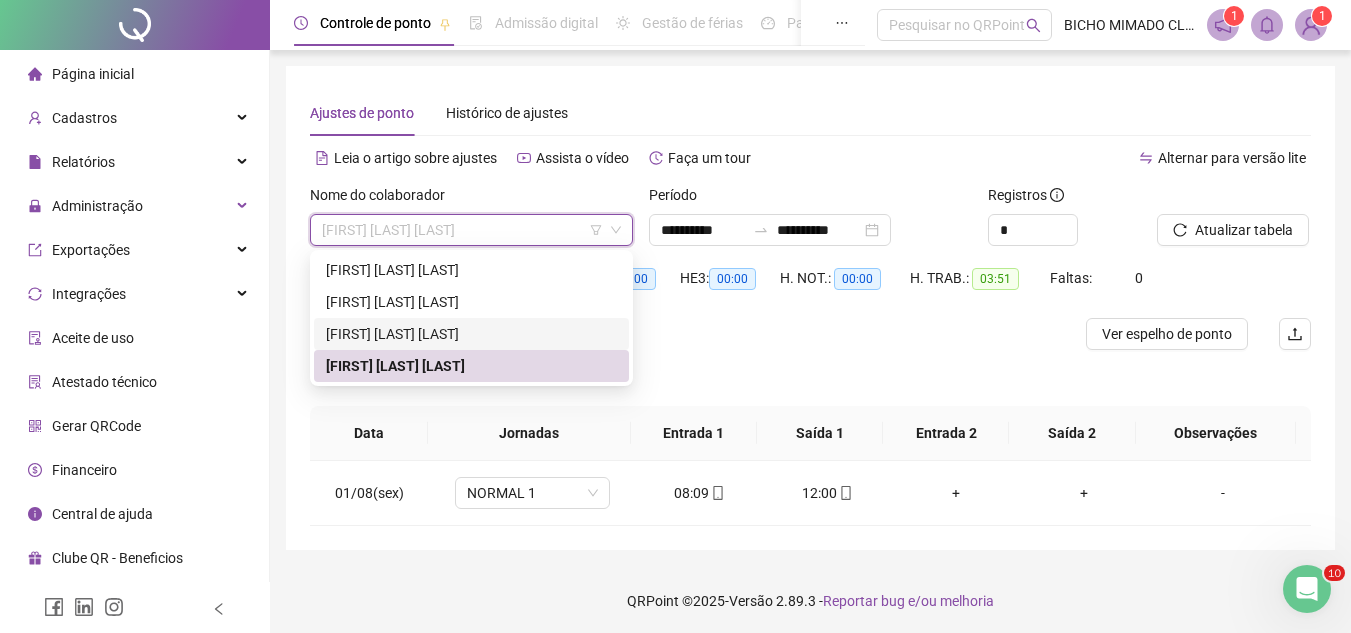 click on "[FIRST] [LAST] [LAST]" at bounding box center [471, 302] 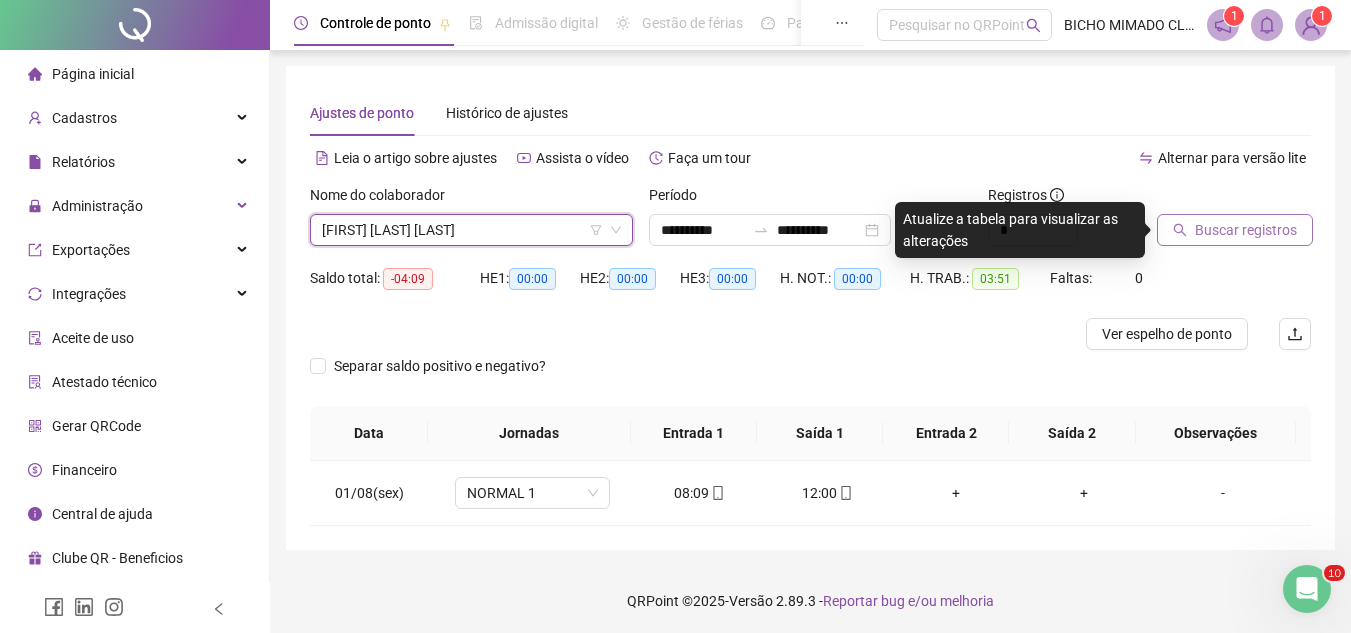 click on "Buscar registros" at bounding box center (1235, 230) 